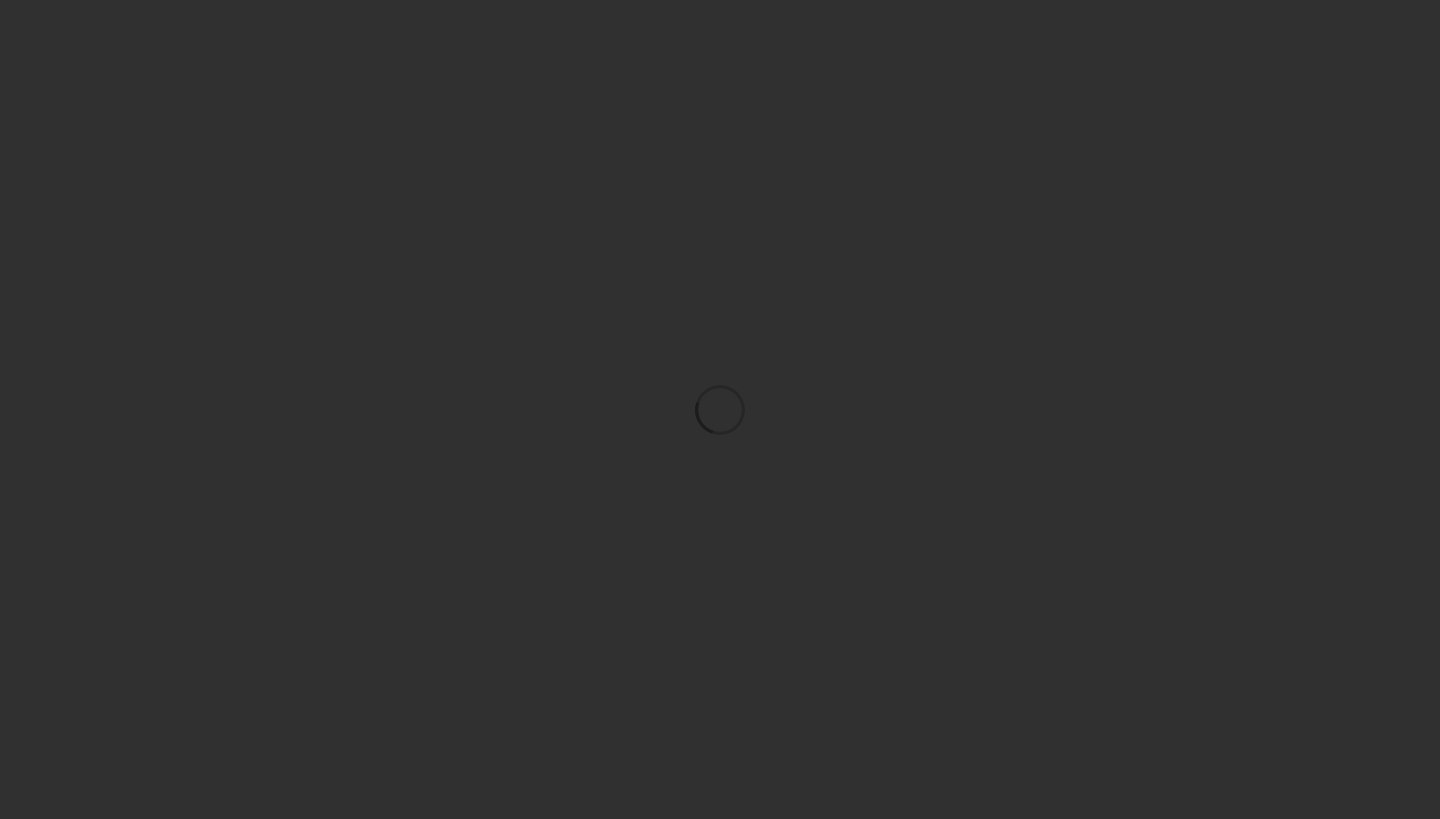 scroll, scrollTop: 0, scrollLeft: 0, axis: both 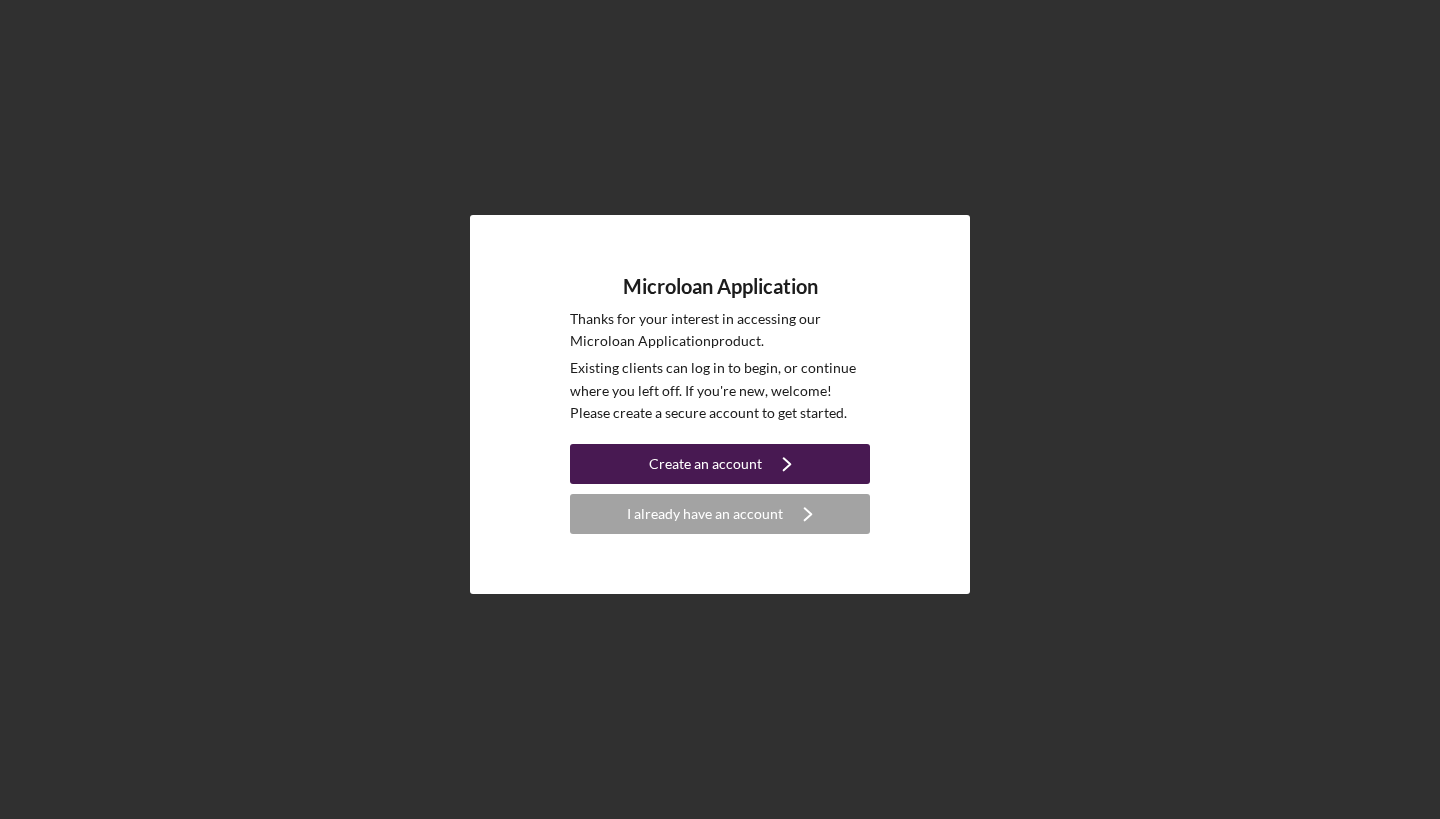 click on "Create an account" at bounding box center (705, 464) 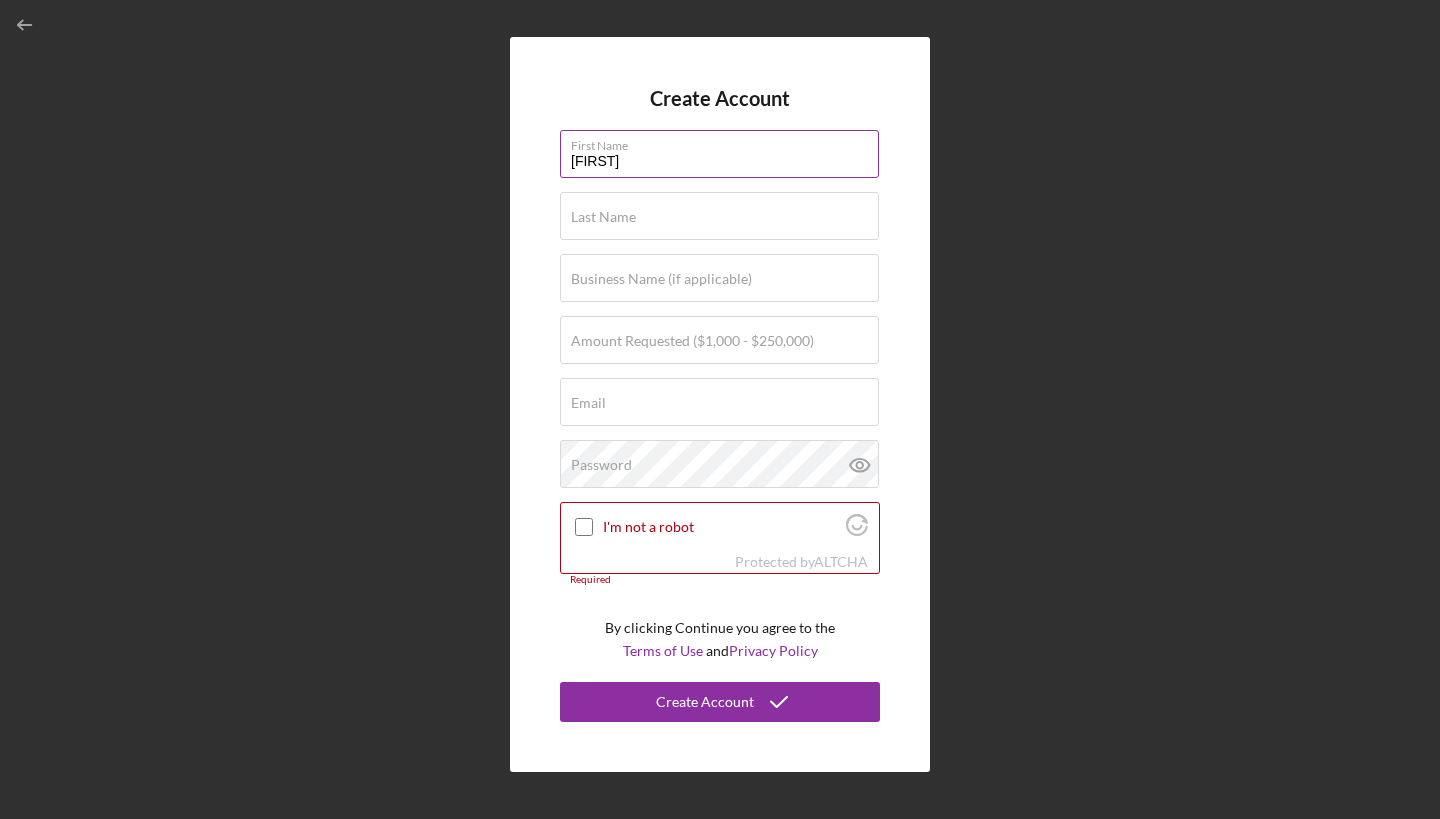 type on "[FIRST]" 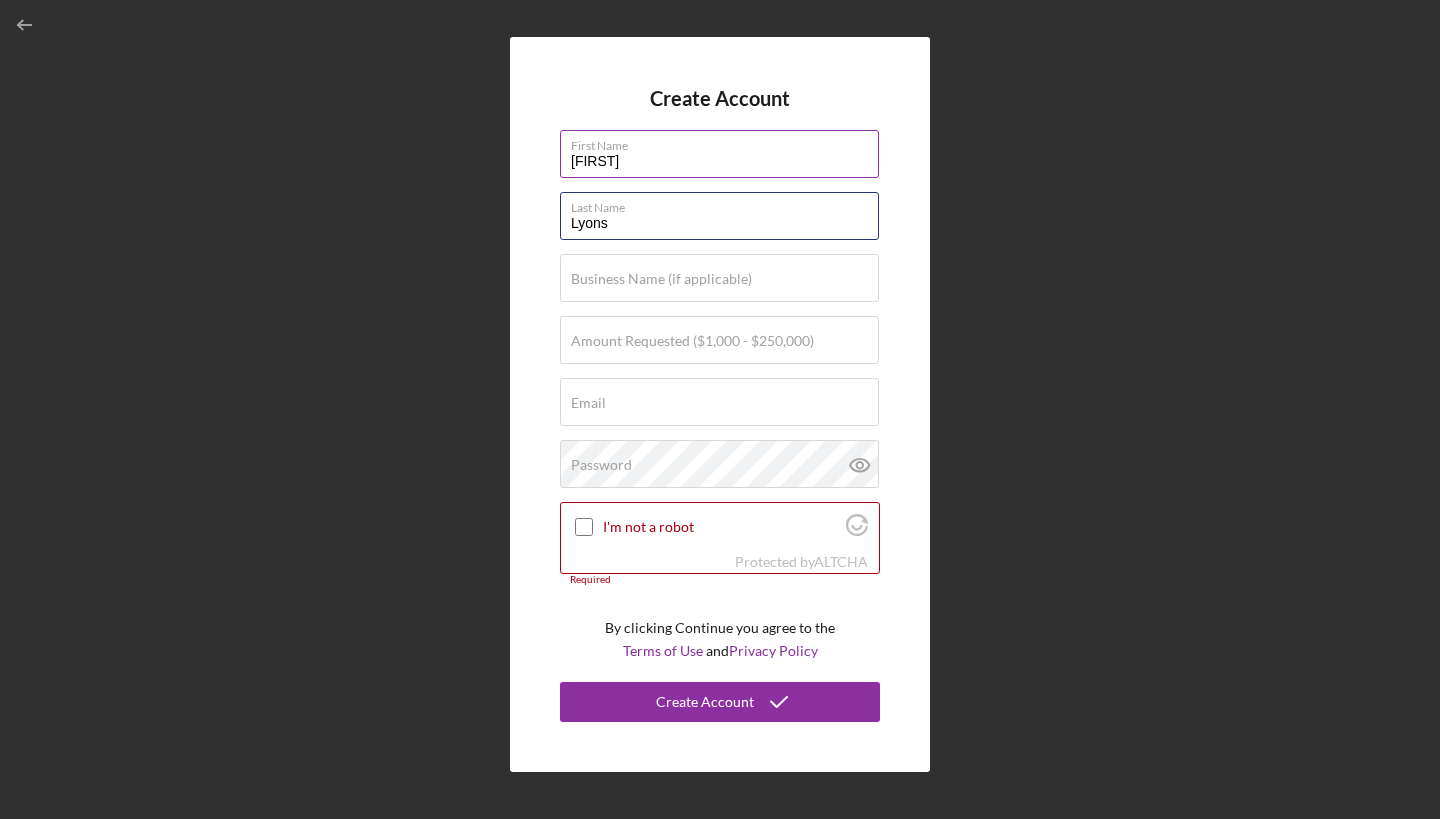 type on "Lyons" 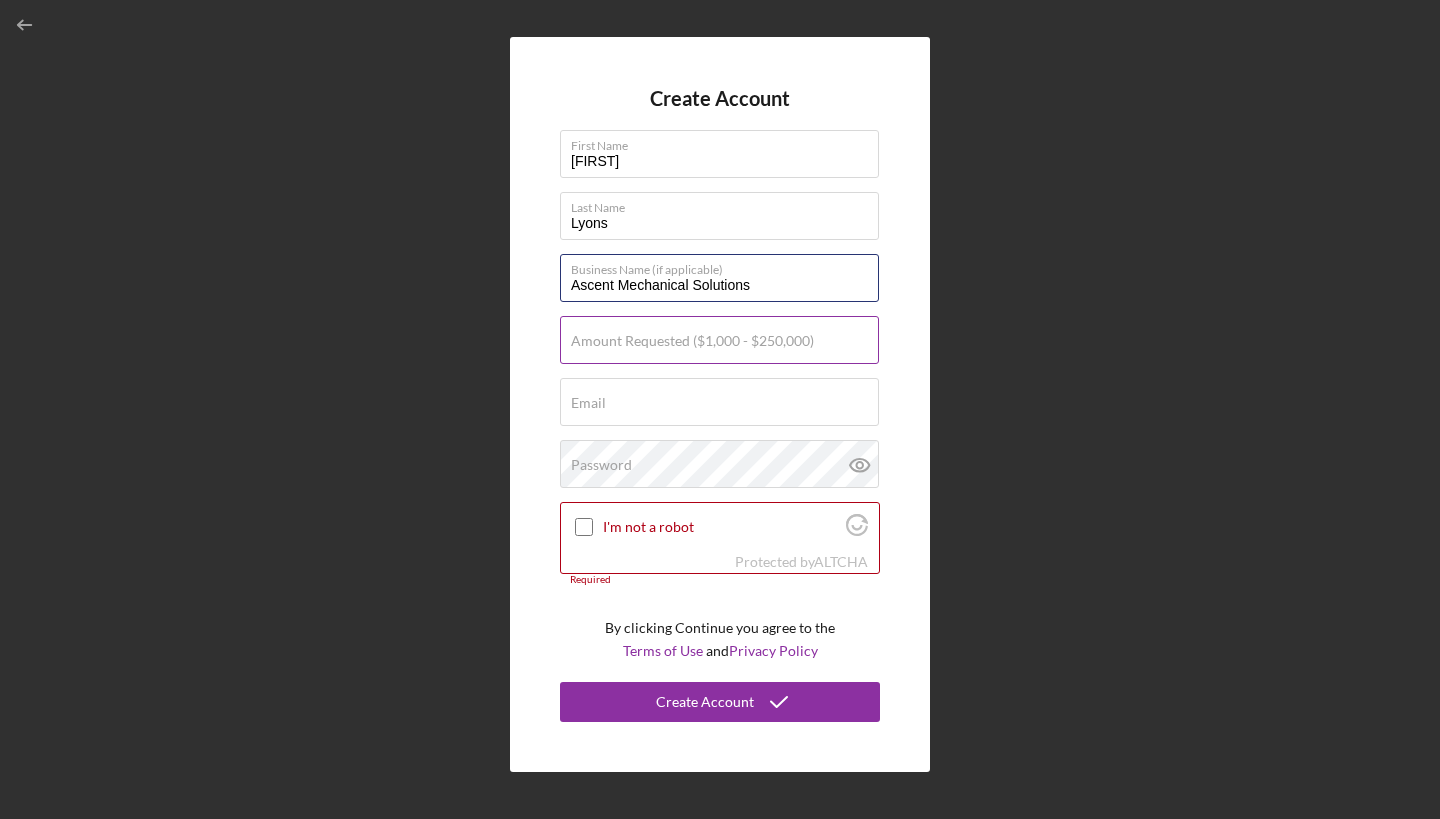 type on "Ascent Mechanical Solutions" 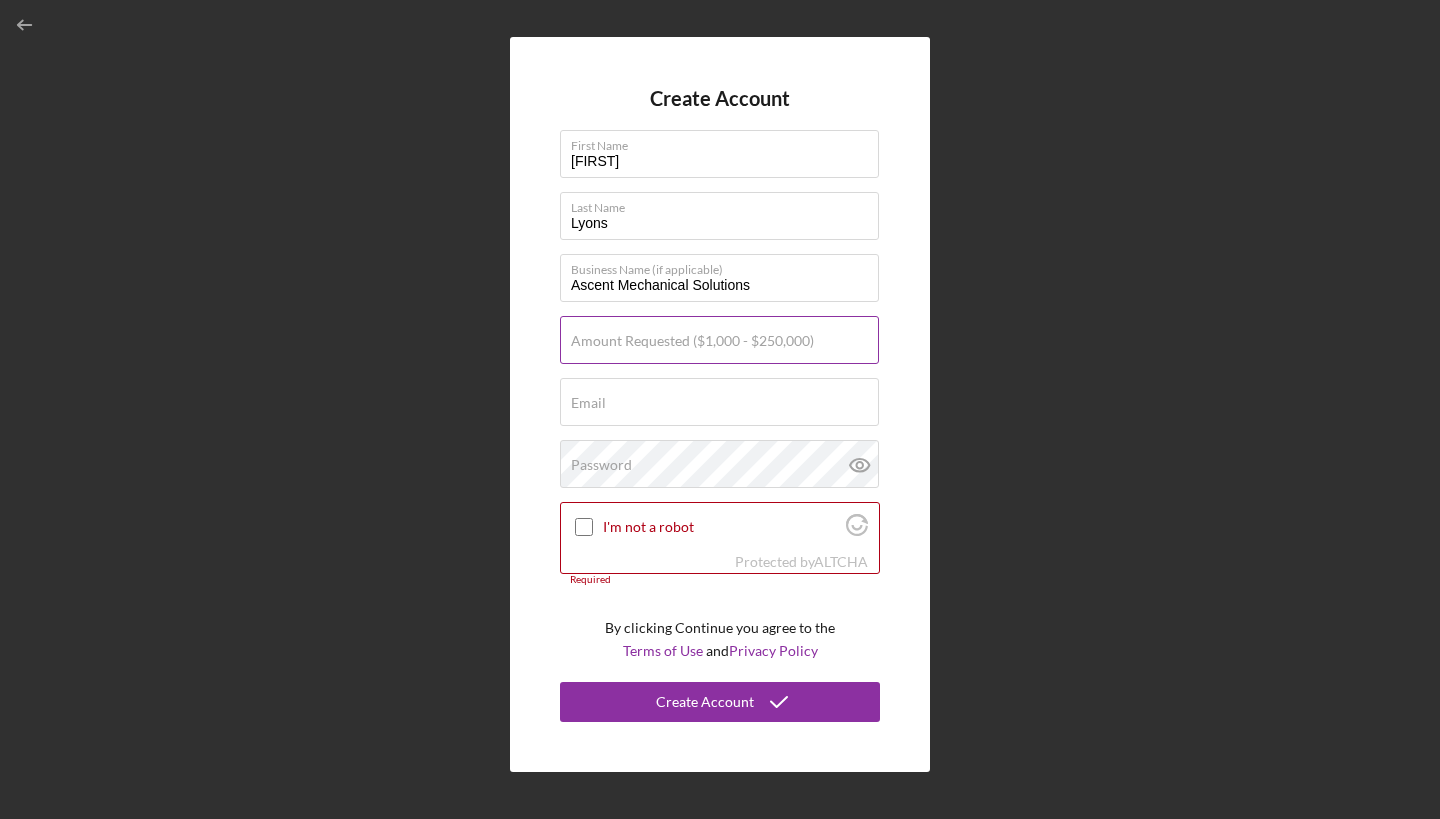 click on "Amount Requested ($1,000 - $250,000)" at bounding box center (692, 341) 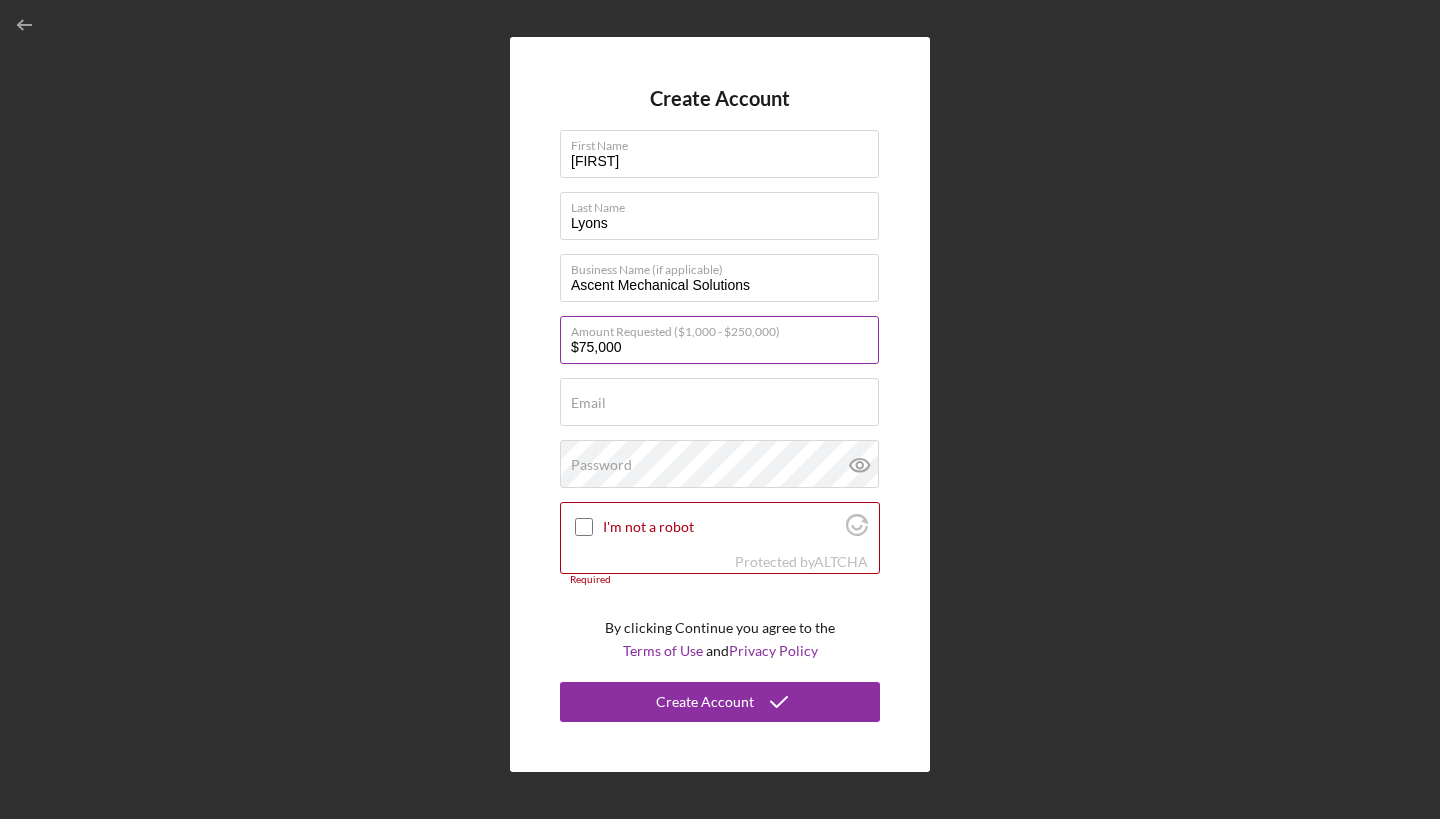 type on "$75,000" 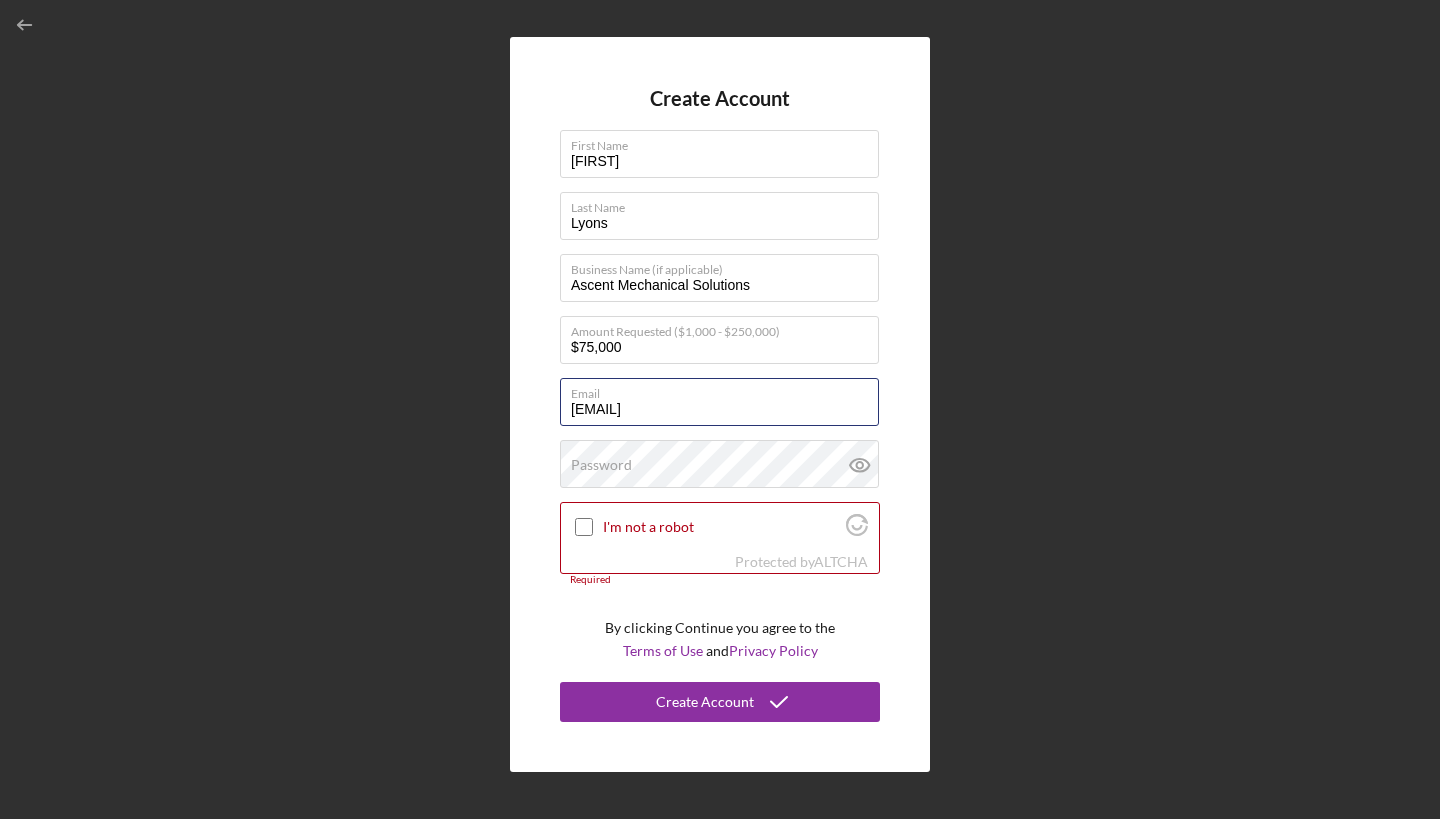 type on "[EMAIL]" 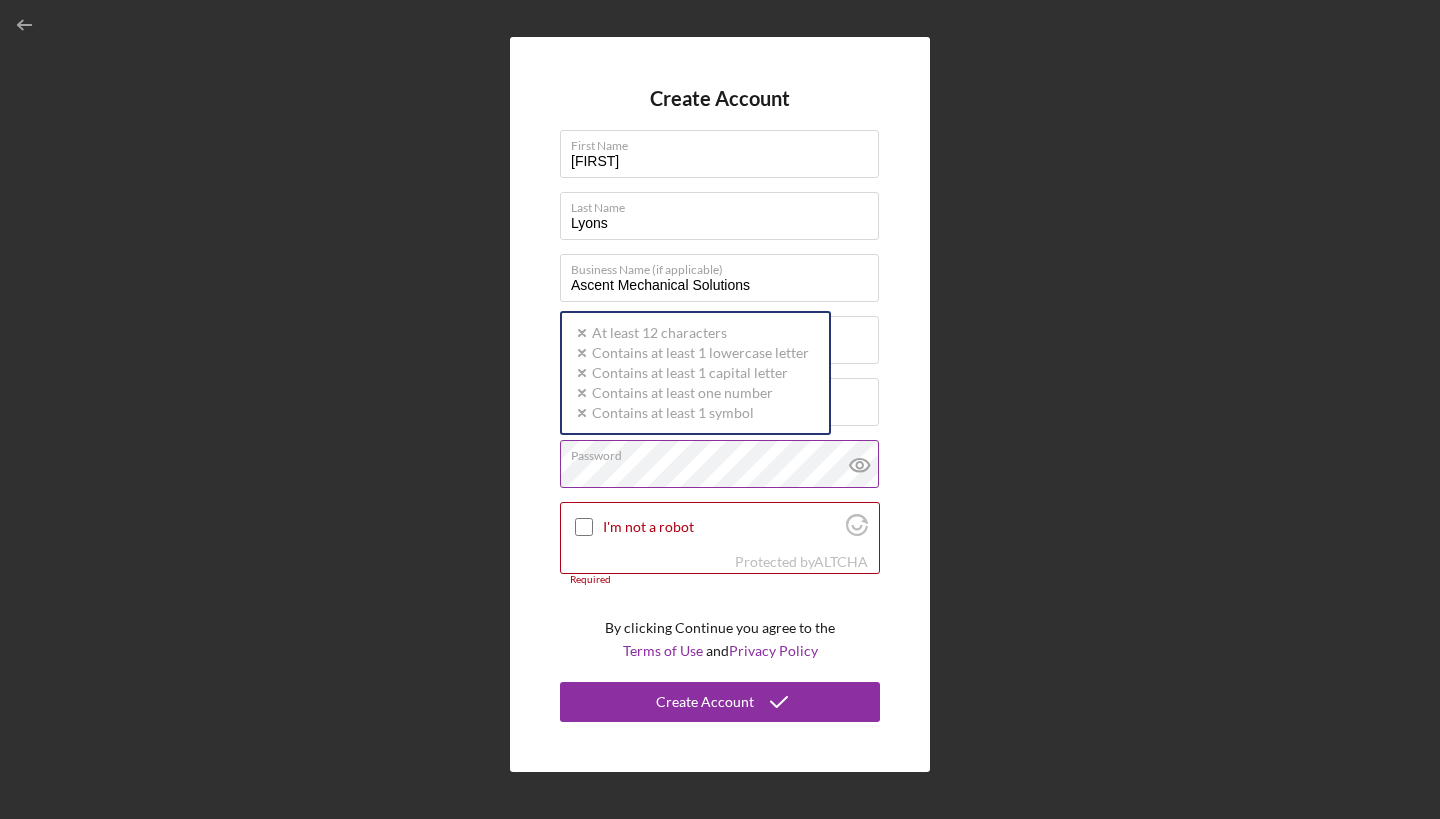 click on "Password Icon/icon-validation-no At least 12 characters Icon/icon-validation-no Contains at least 1 lowercase letter Icon/icon-validation-no Contains at least 1 capital letter Icon/icon-validation-no Contains at least one number Icon/icon-validation-no Contains at least 1 symbol" at bounding box center (720, 465) 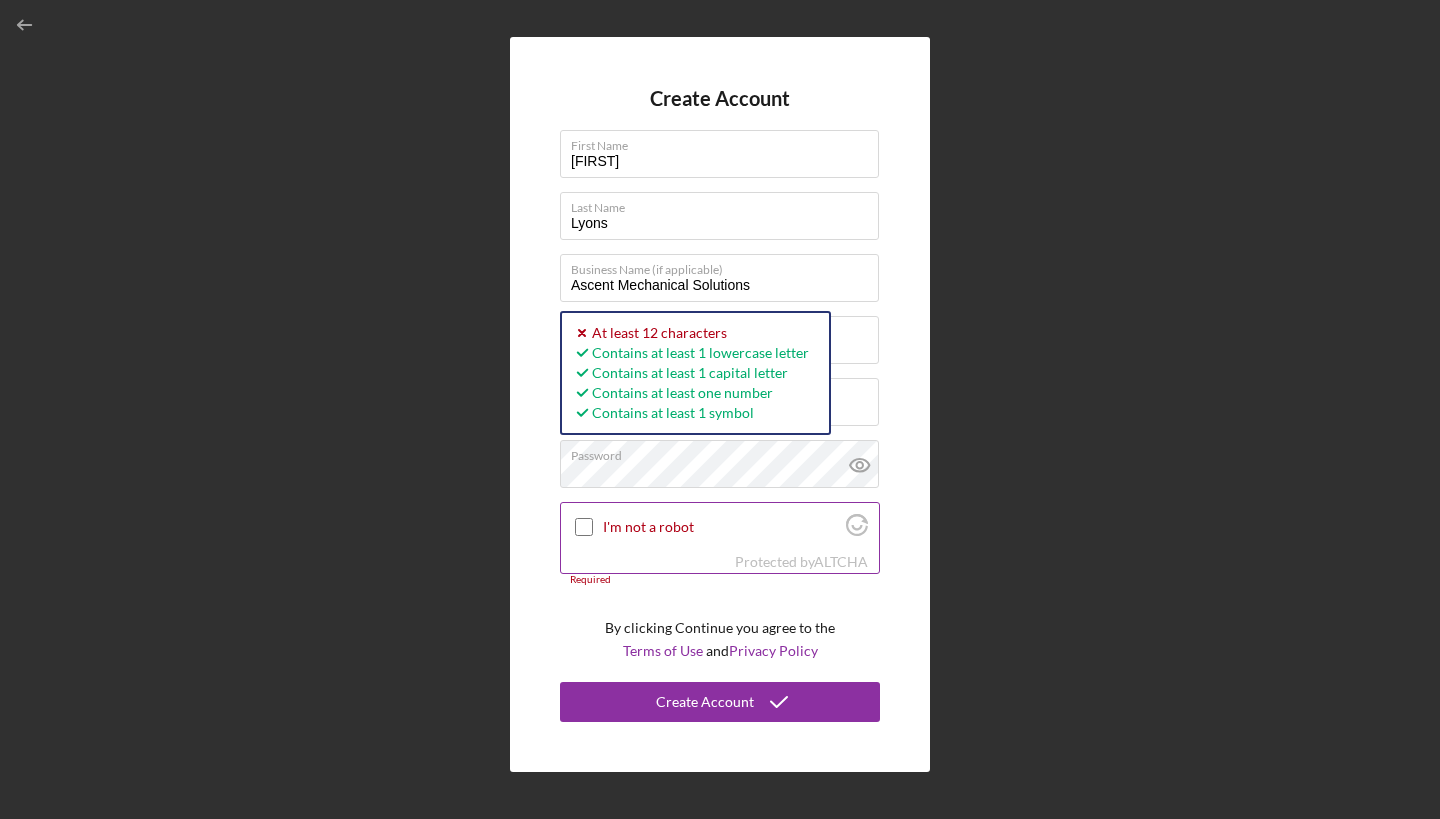 click on "I'm not a robot" at bounding box center (584, 527) 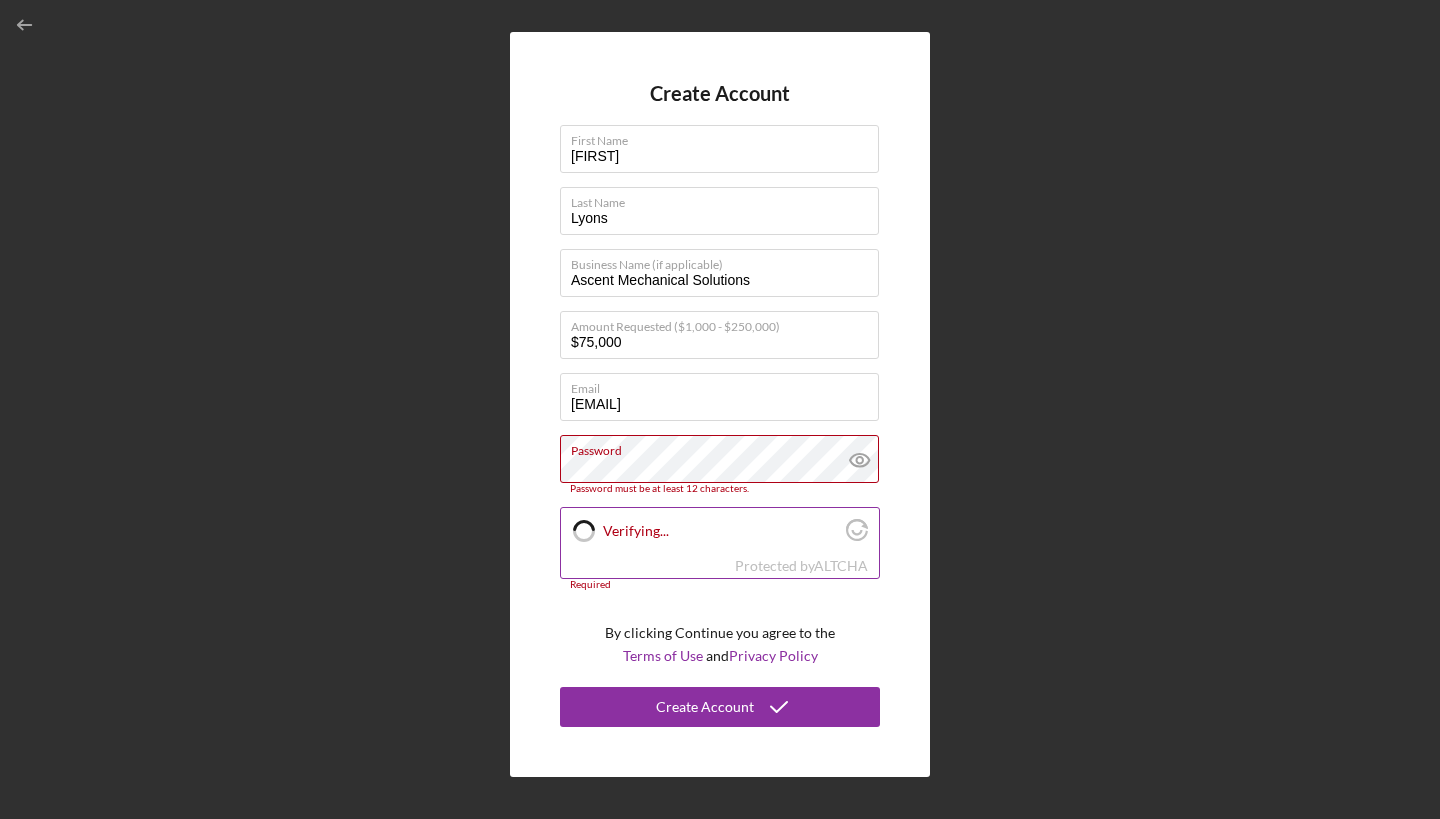 checkbox on "true" 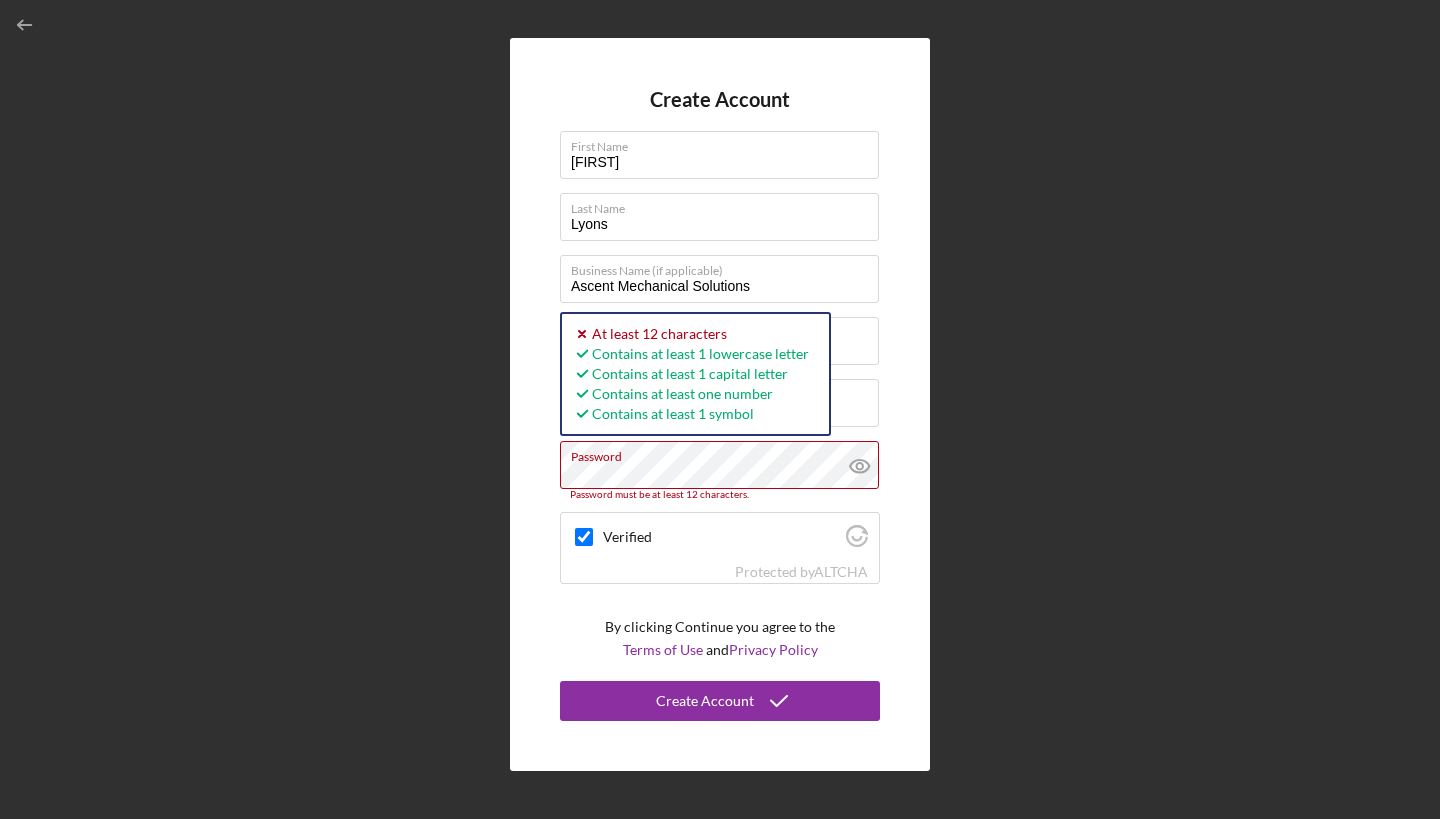 click on "Create Account First Name [FIRST] Last Name [LAST] Business Name (if applicable) Ascent Mechanical Solutions Amount Requested ($1,000 - $250,000) $75,000 Email [EMAIL] Password Password must be at least 12 characters. Icon/icon-validation-no At least 12 characters Contains at least 1 lowercase letter Contains at least 1 capital letter Contains at least one number Contains at least 1 symbol Verified Protected by ALTCHA By clicking Continue you agree to the Terms of Use and Privacy Policy Create Account" at bounding box center (720, 404) 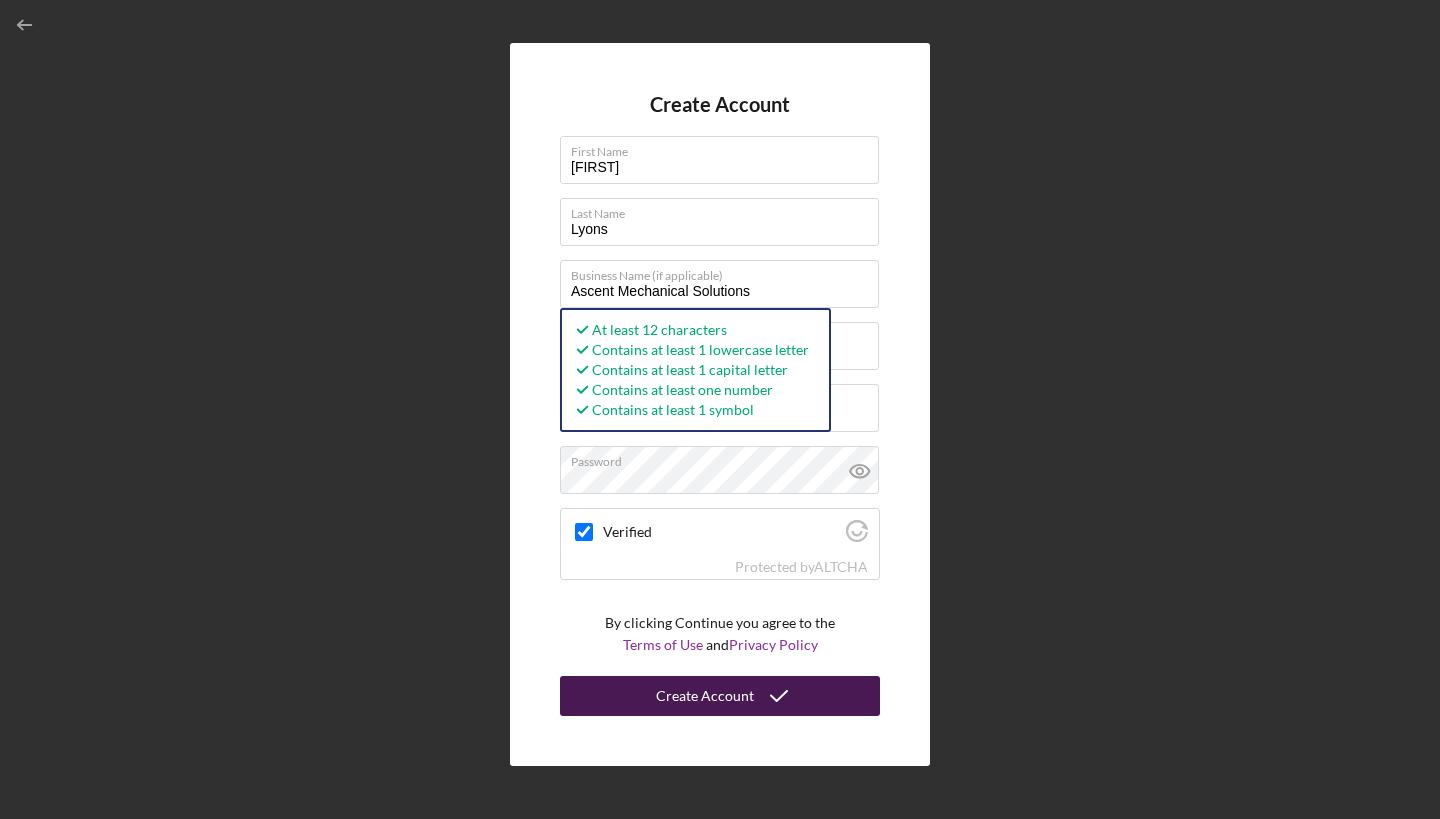 click on "Create Account" at bounding box center (705, 696) 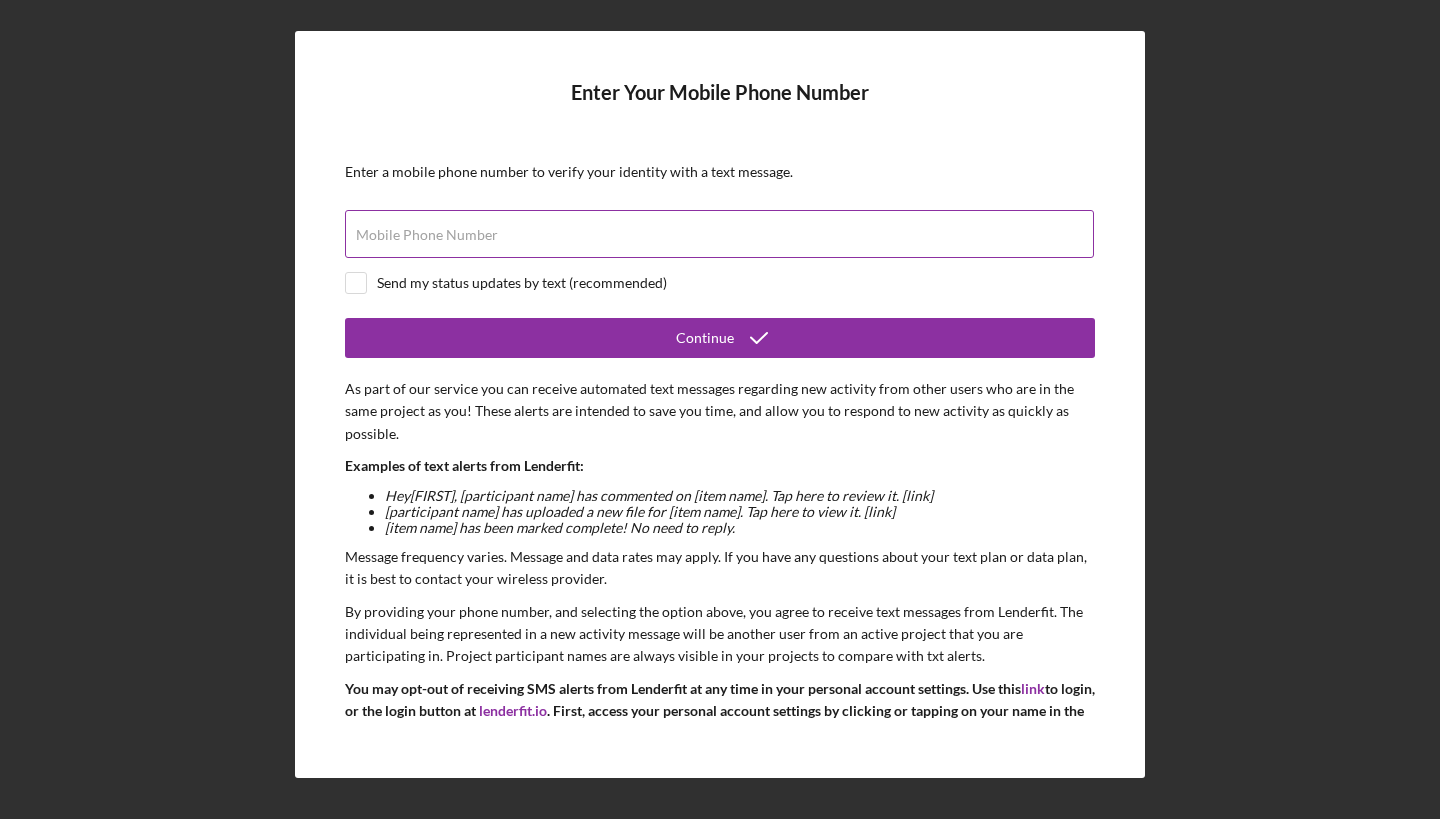 click on "Mobile Phone Number" at bounding box center [427, 235] 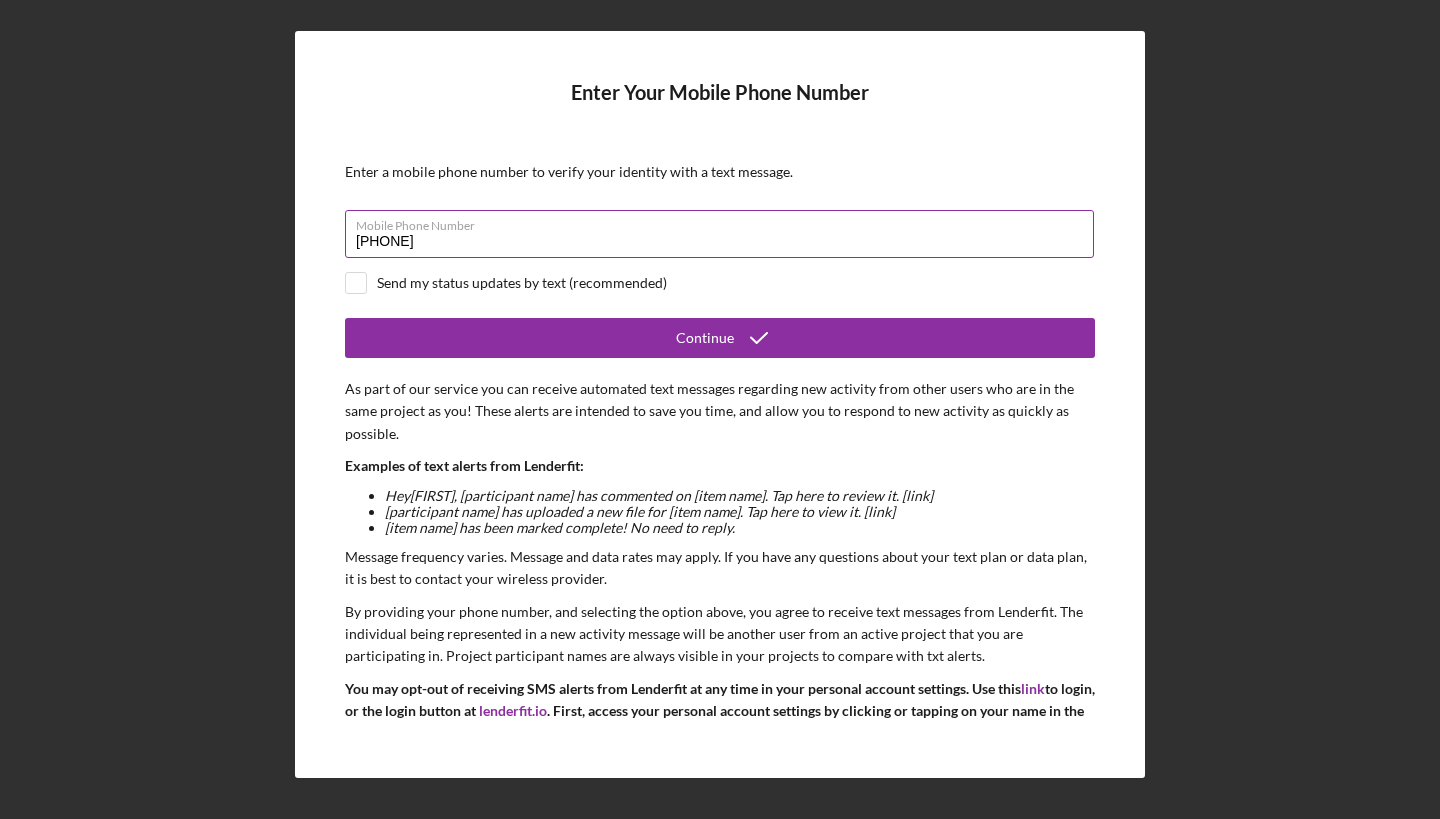 type on "[PHONE]" 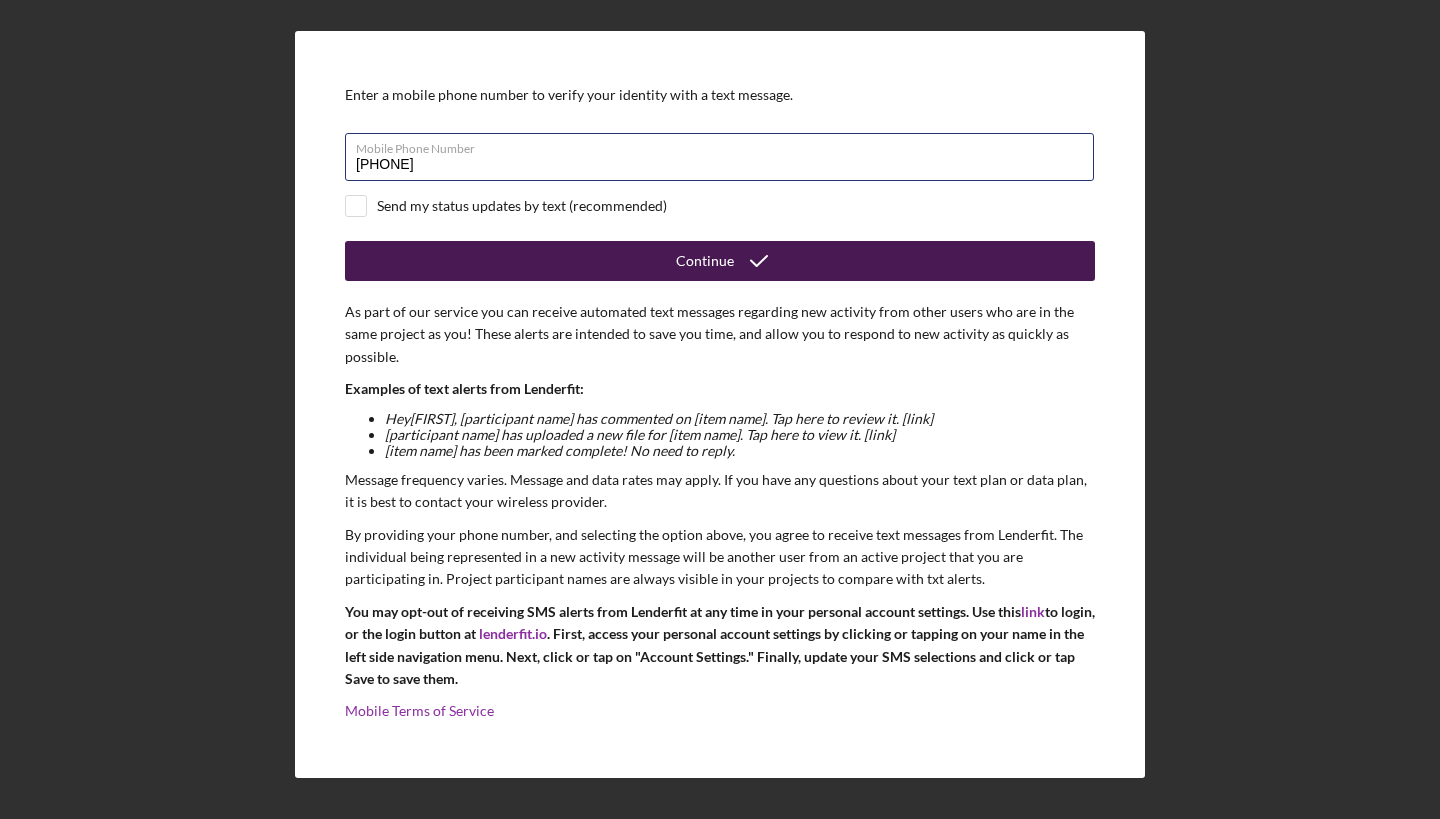 scroll, scrollTop: 76, scrollLeft: 0, axis: vertical 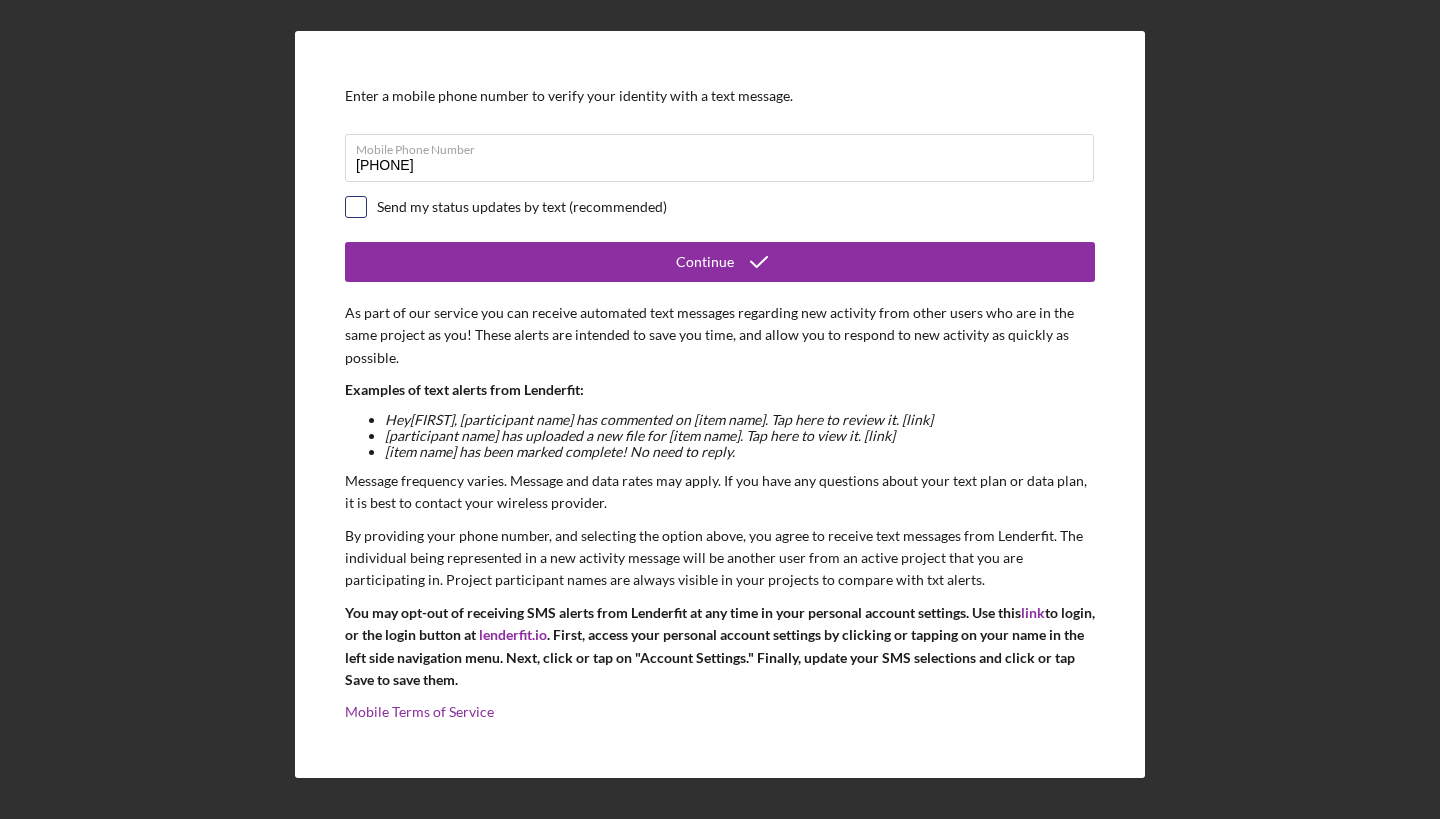 click at bounding box center (356, 207) 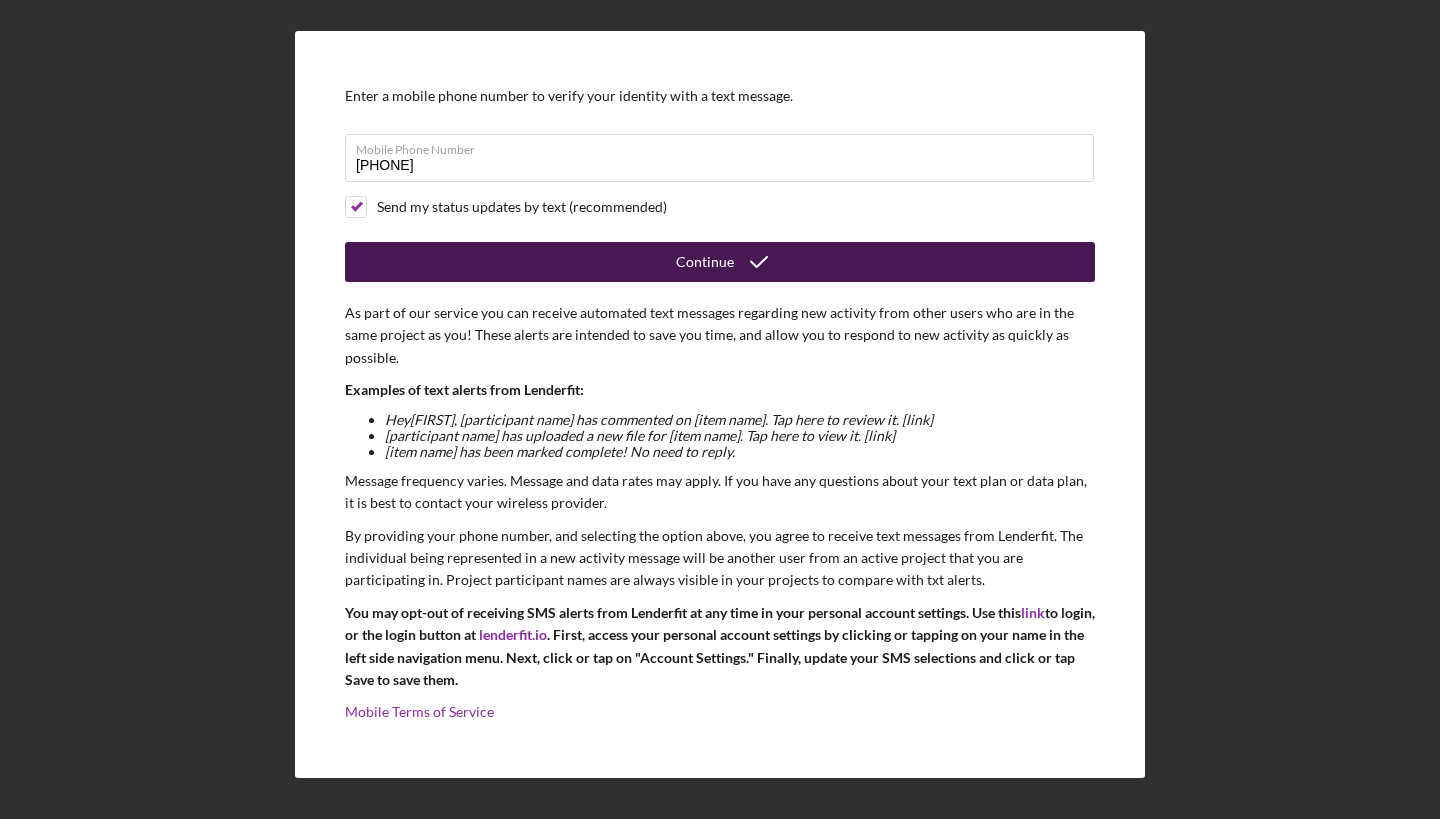 click on "Continue" at bounding box center [720, 262] 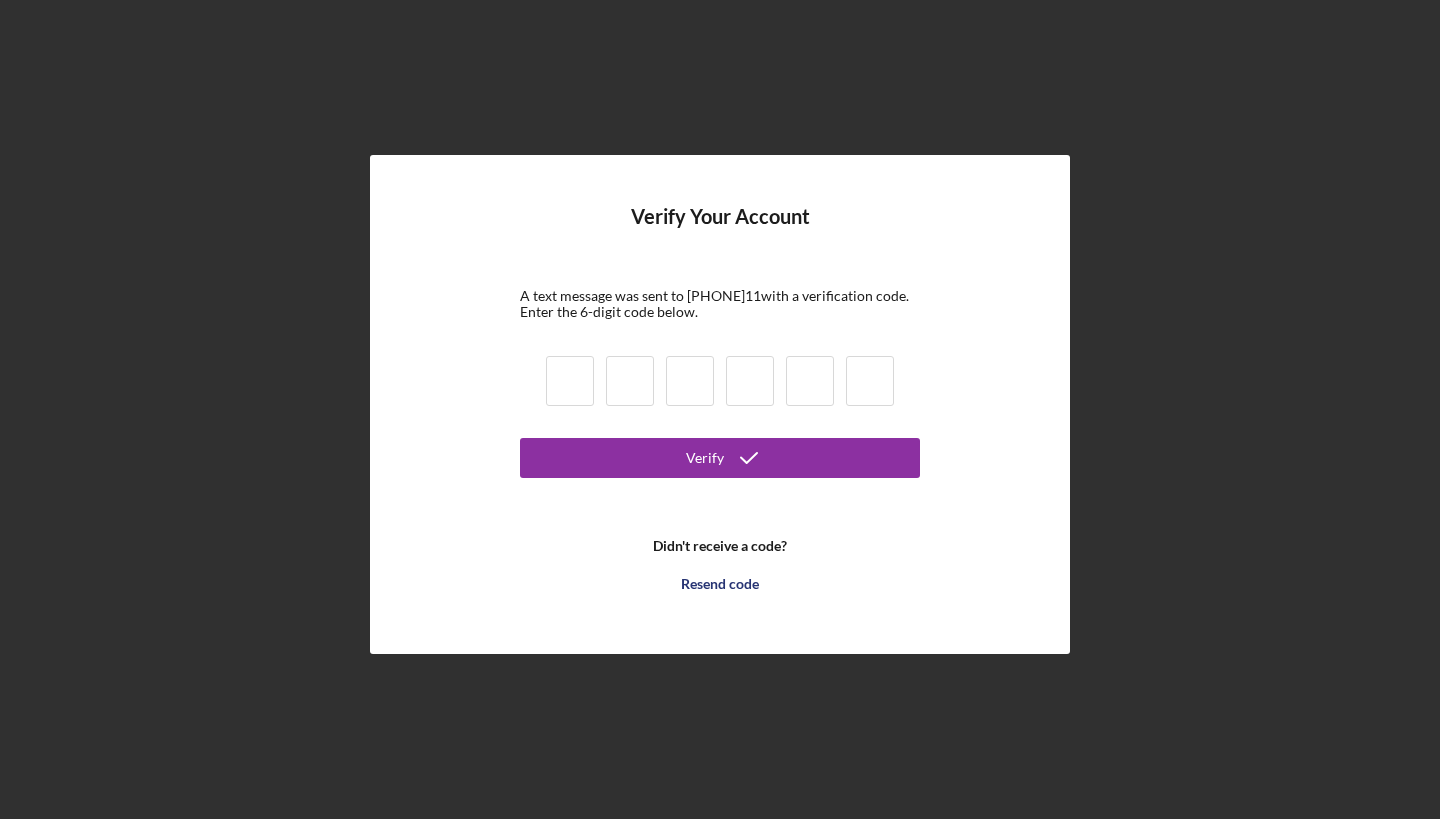 click at bounding box center [570, 381] 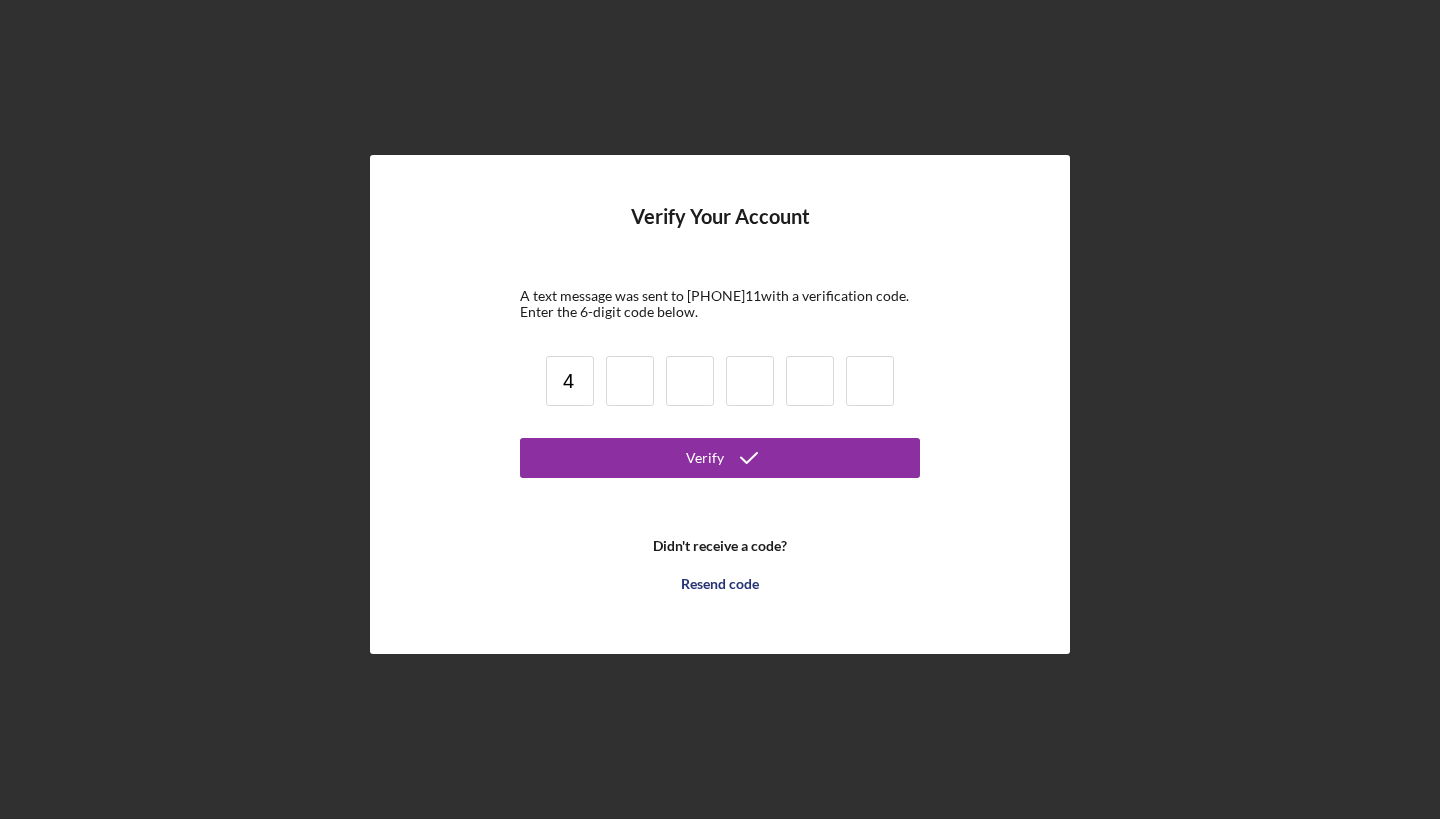 type on "4" 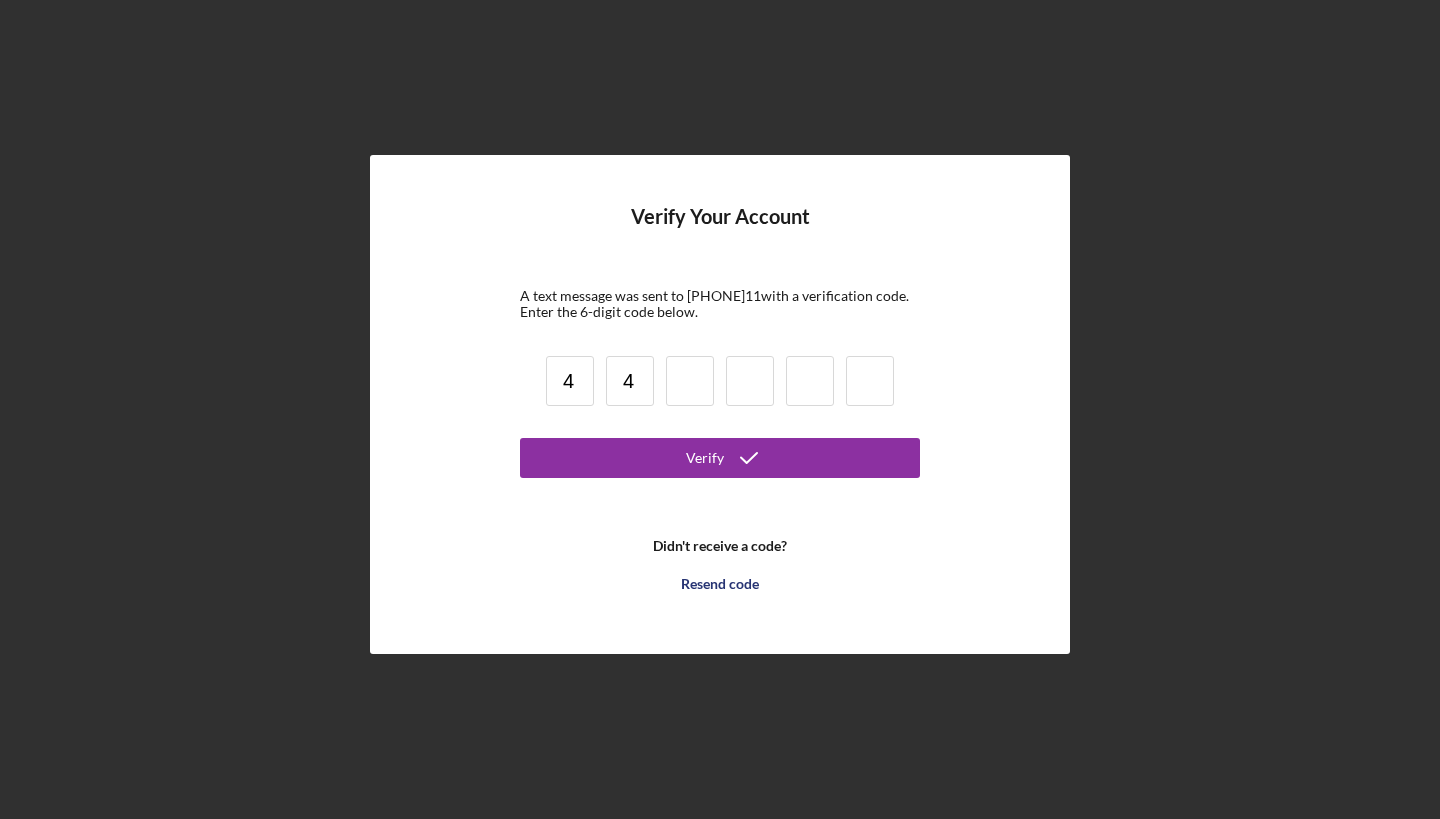 type on "4" 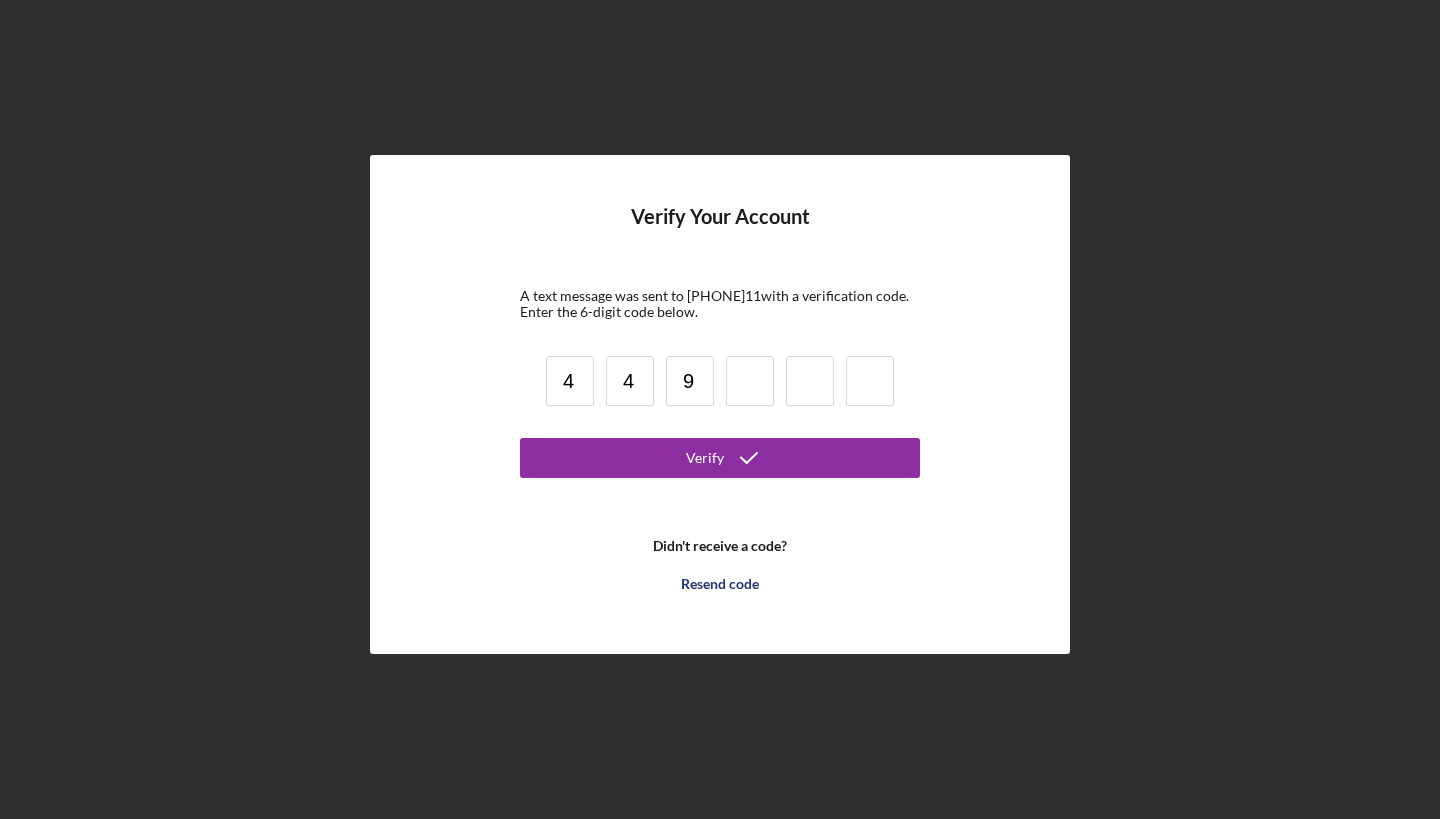 type on "9" 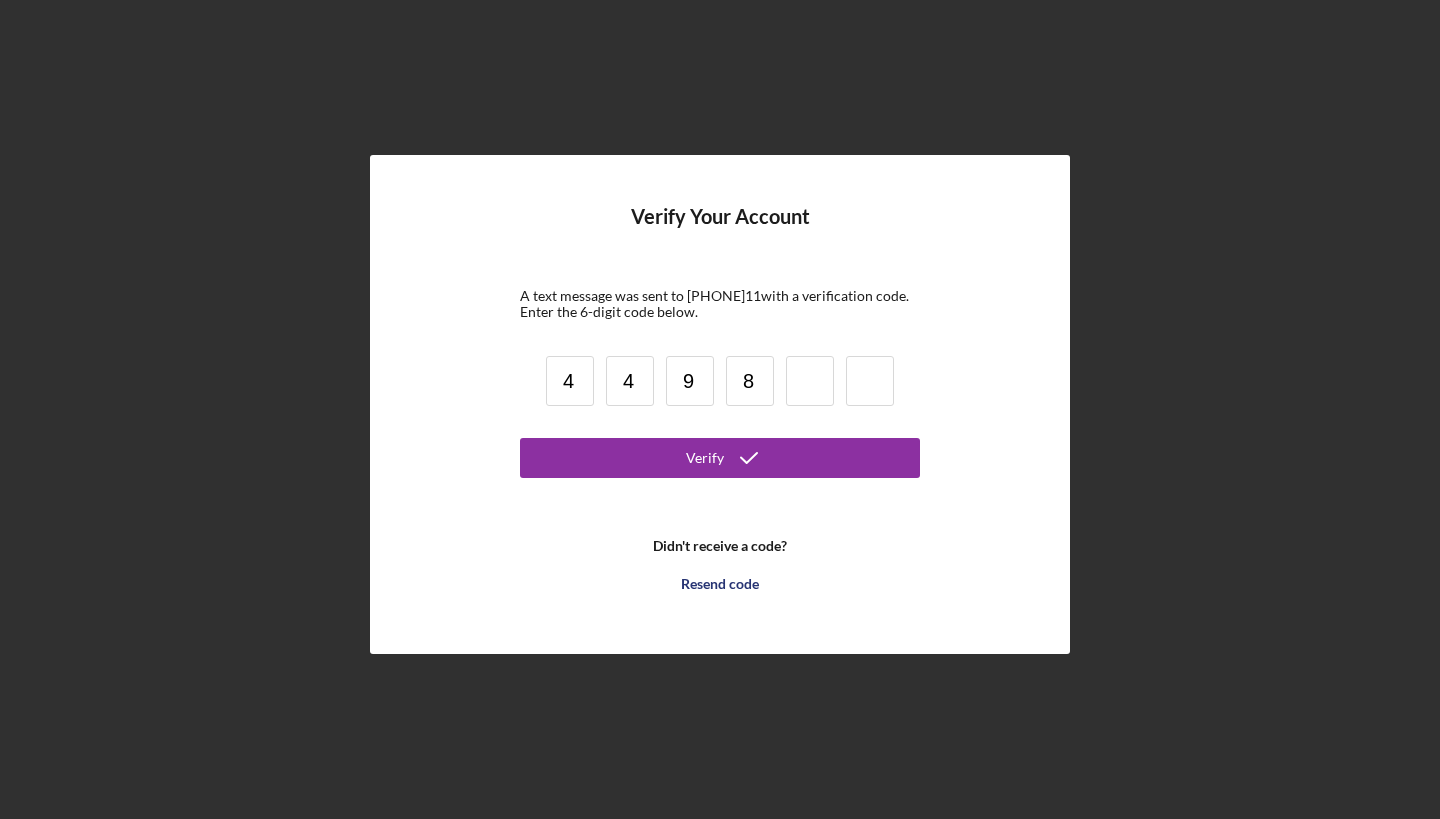 type on "8" 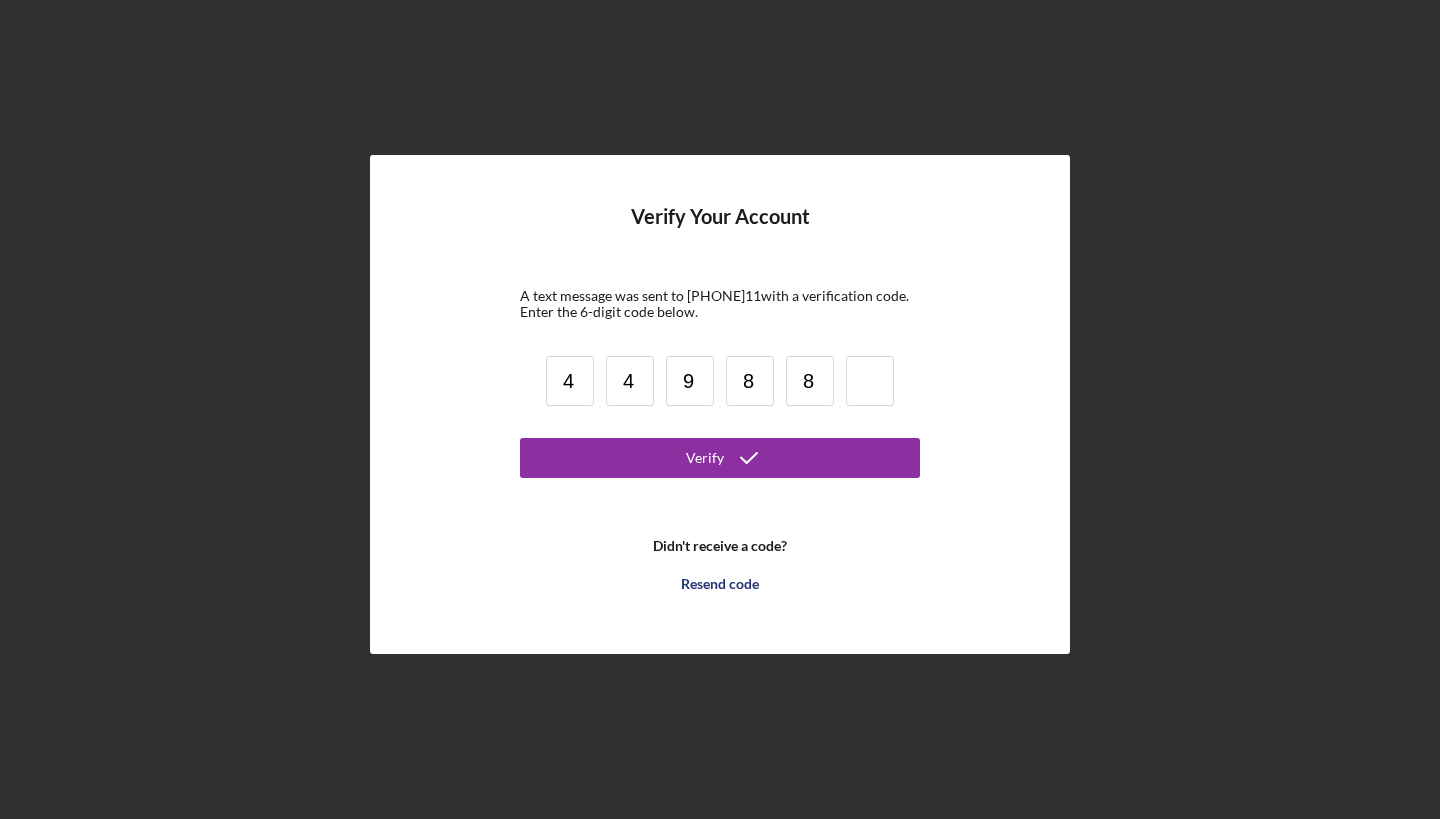 type on "8" 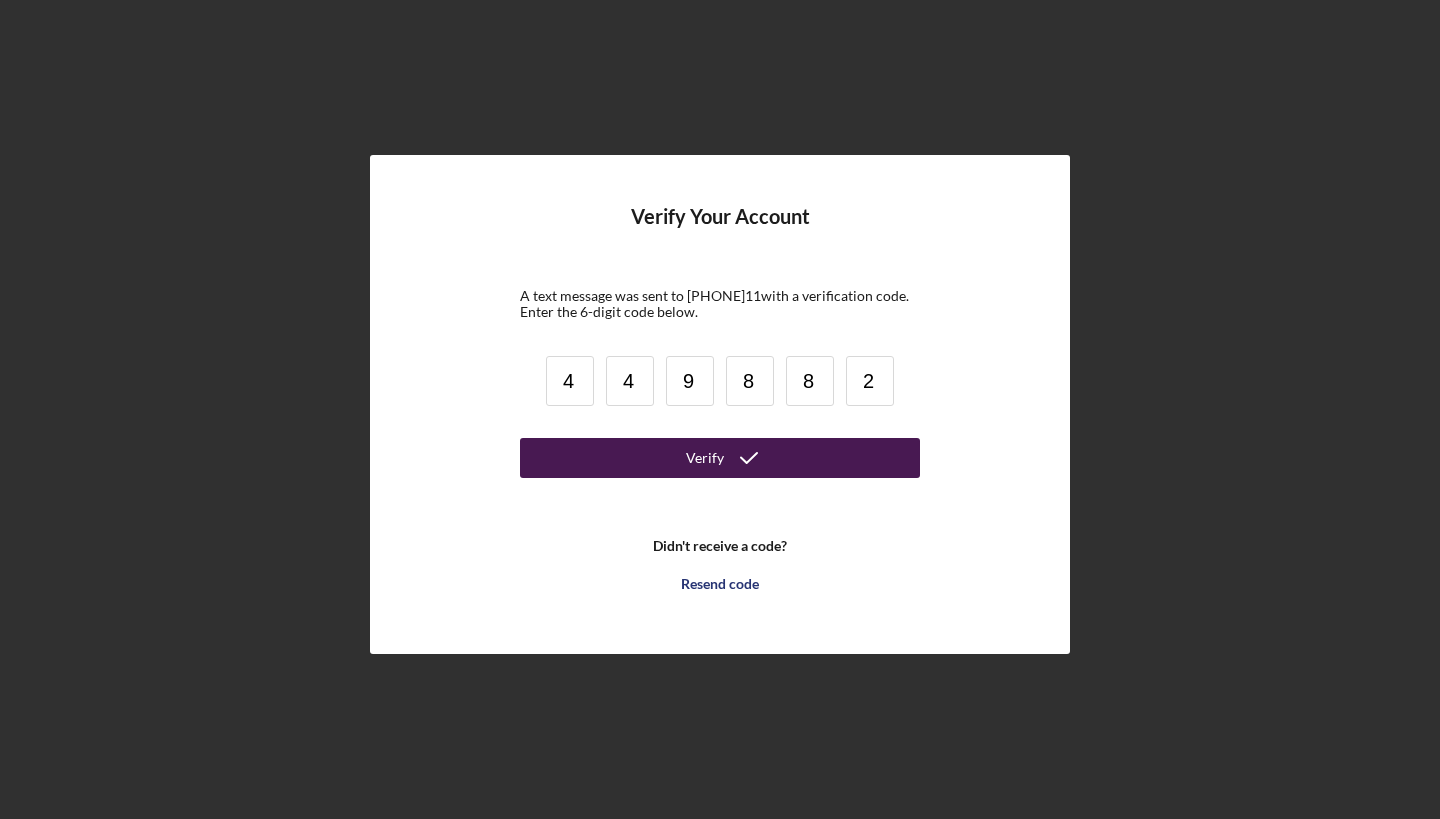 type on "2" 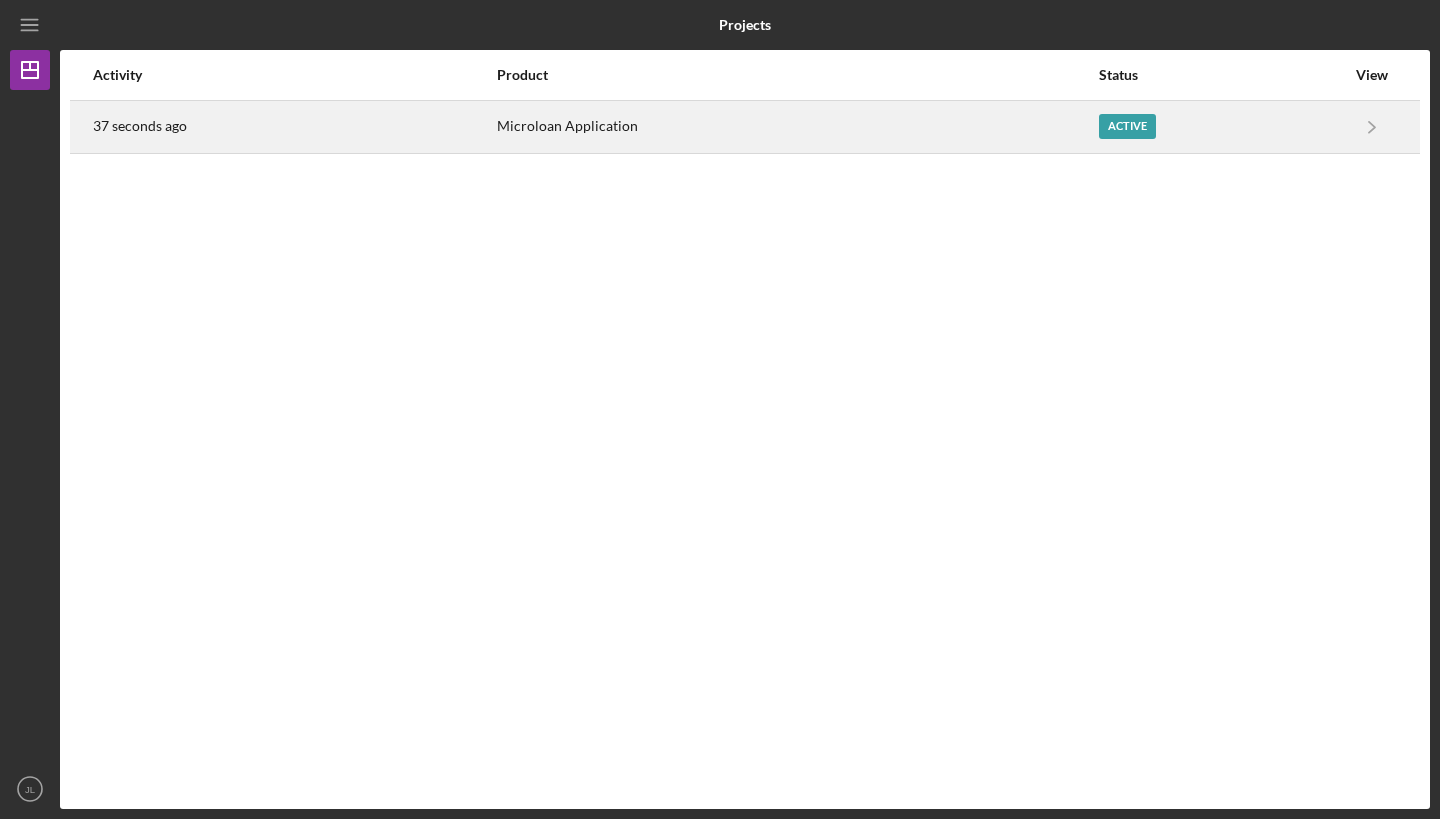 click on "Active" at bounding box center [1127, 126] 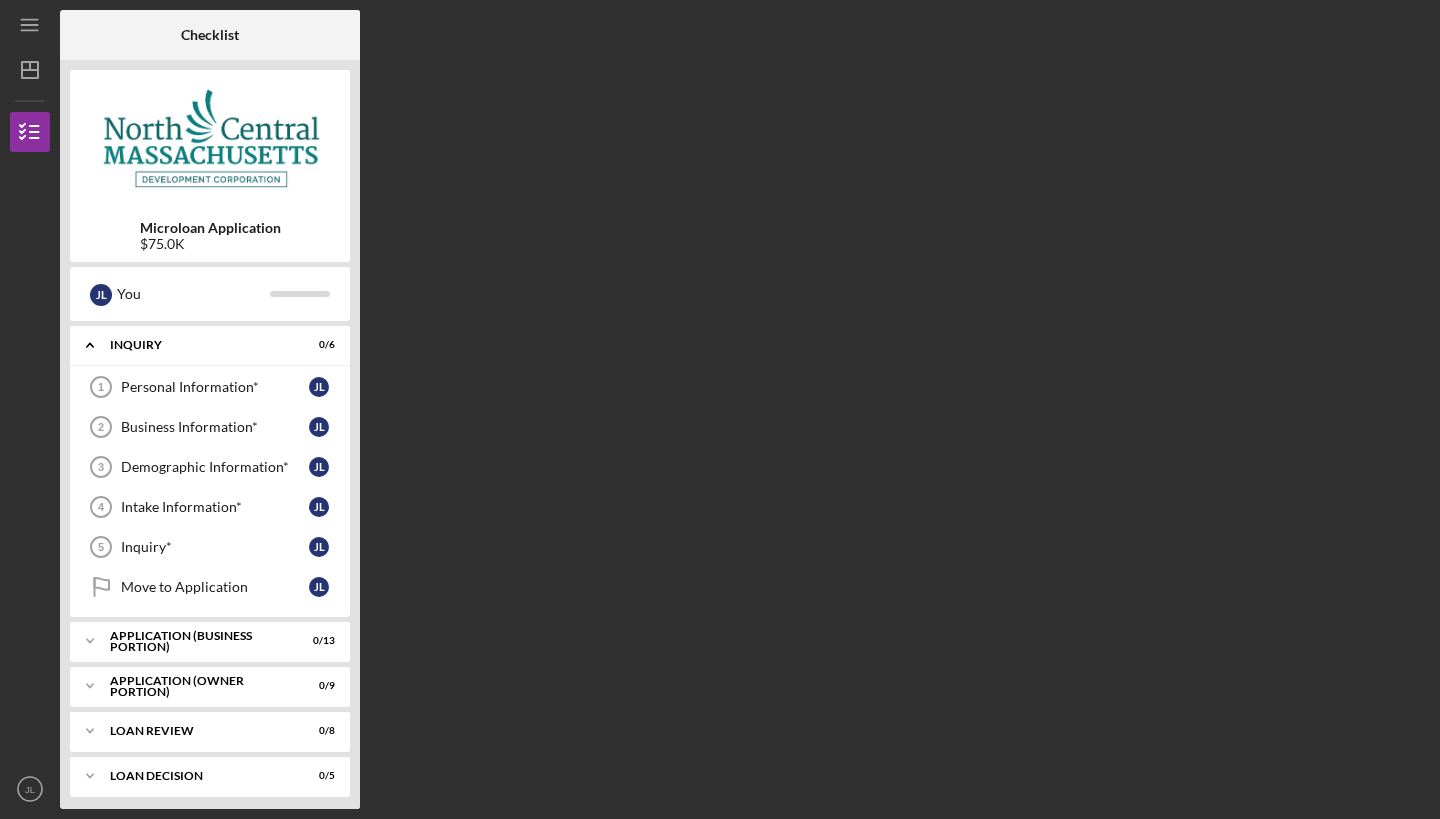scroll, scrollTop: 0, scrollLeft: 0, axis: both 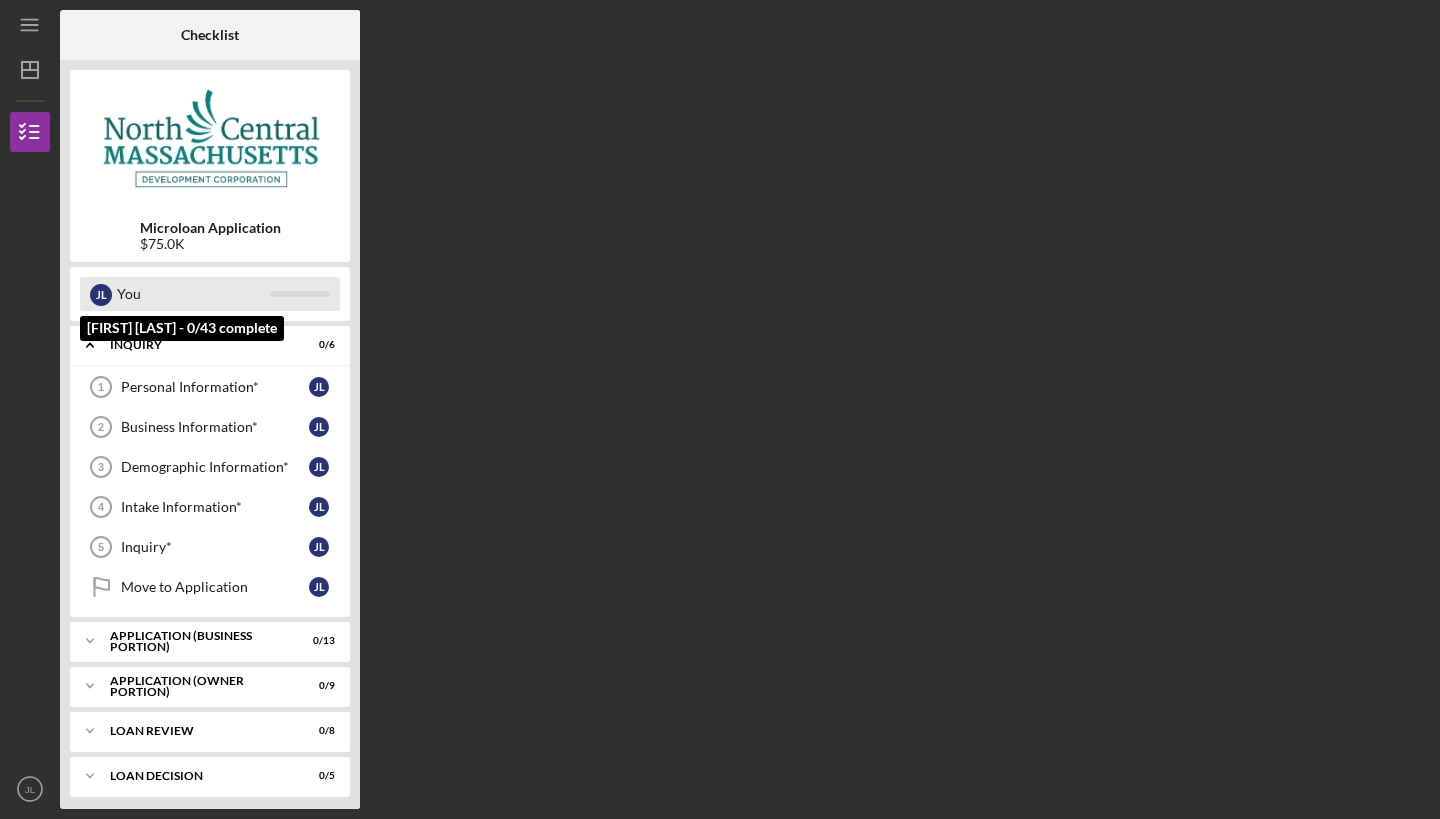click on "You" at bounding box center (193, 294) 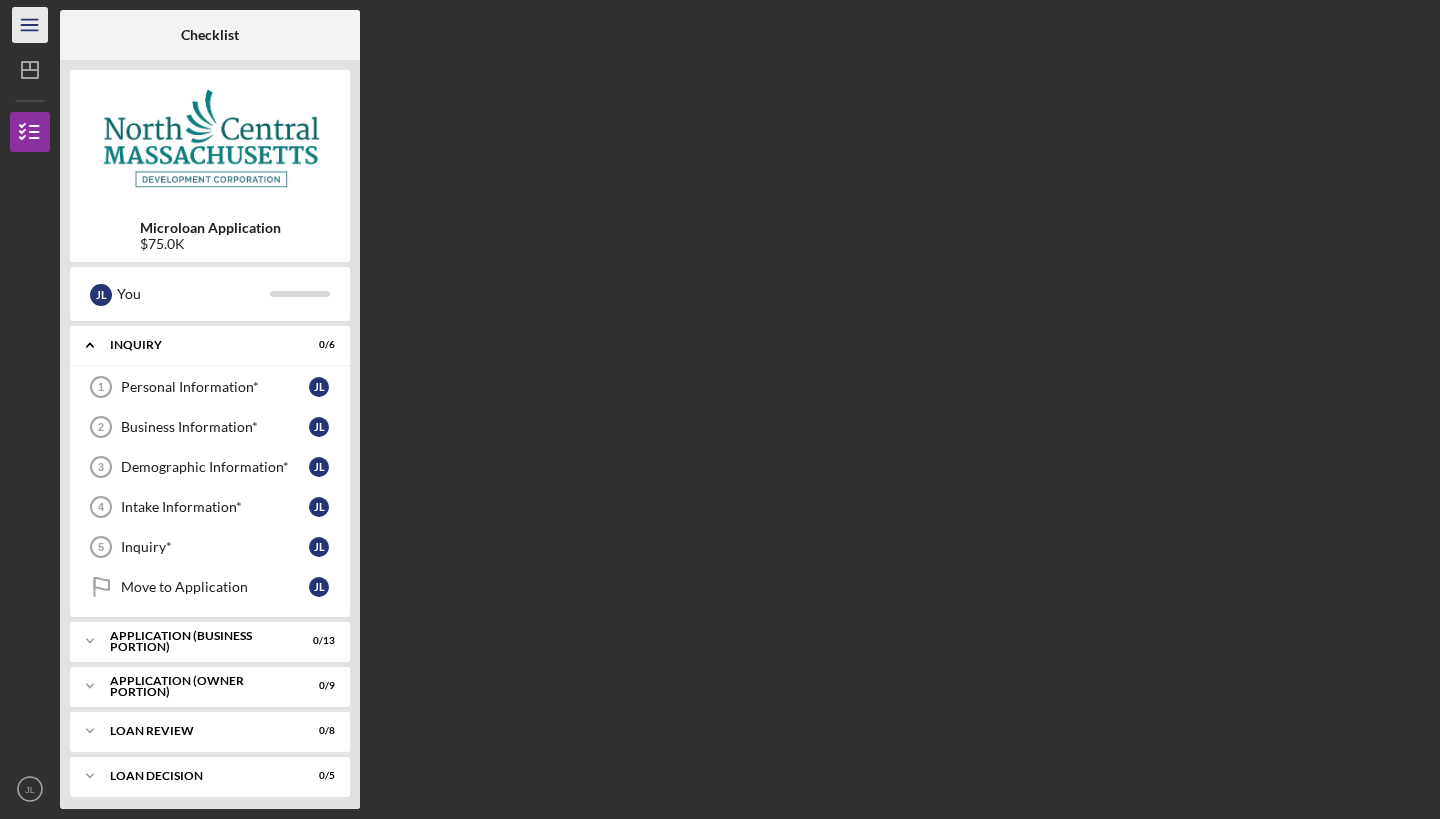 click on "Icon/Menu" 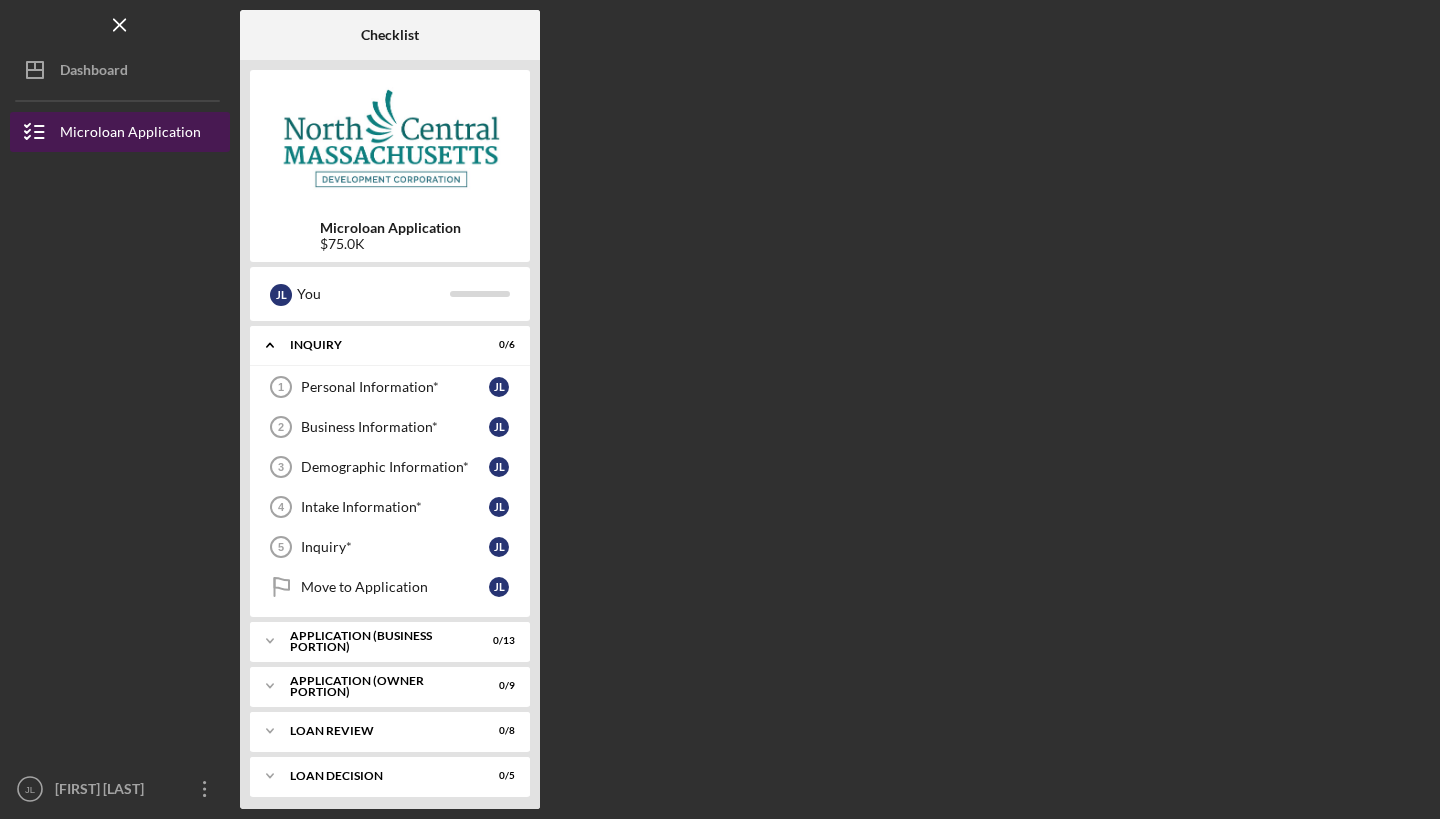 click on "Microloan Application" at bounding box center [130, 134] 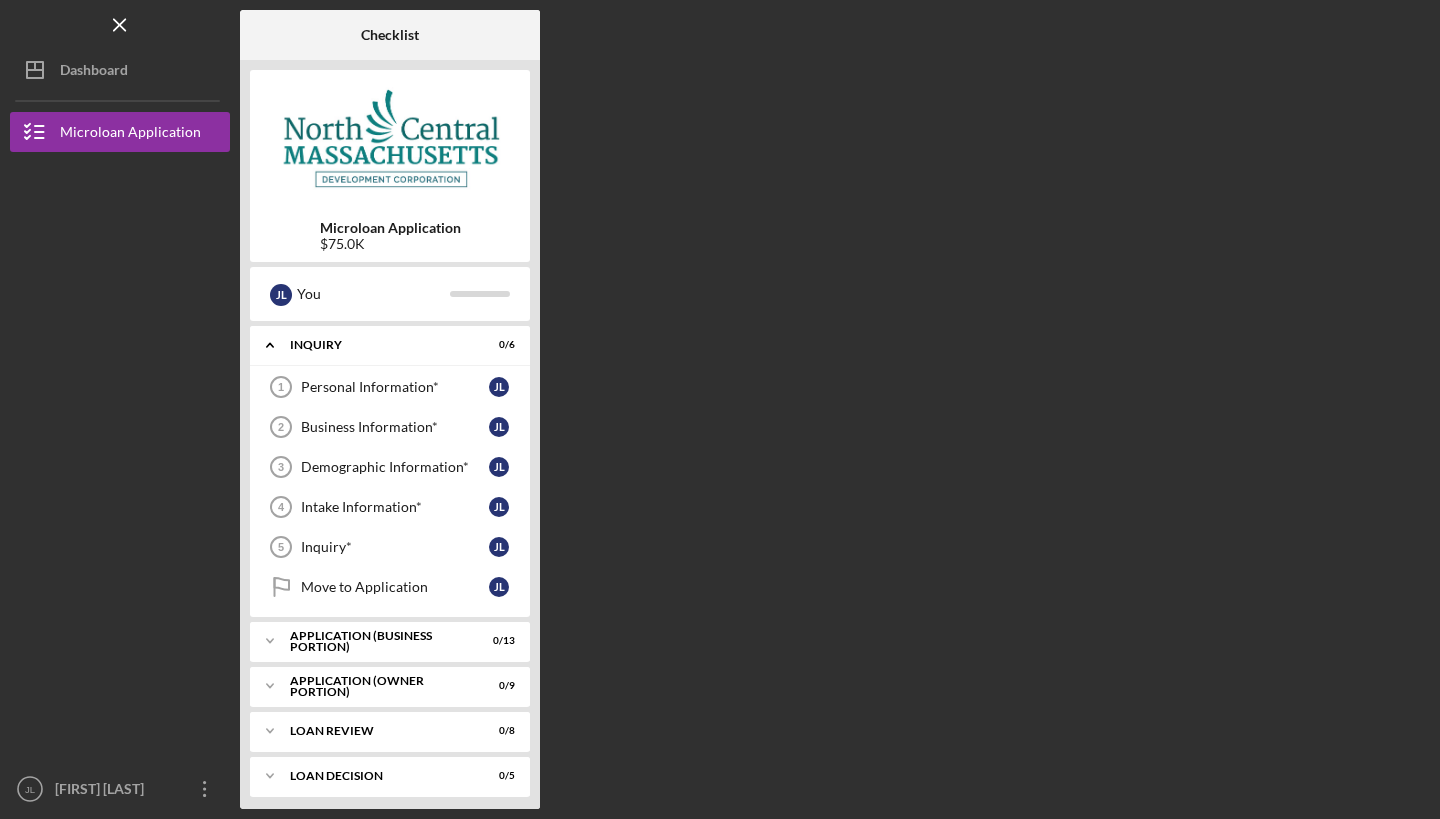 click on "Checklist Microloan Application $75.0K [FIRST] [LAST] You Icon/Expander INQUIRY 0 / 6 Personal Information* 1 Personal Information* [FIRST] [LAST] Business Information* 2 Business Information* [FIRST] [LAST] Demographic Information* 3 Demographic Information* [FIRST] [LAST] Intake Information* 4 Intake Information* [FIRST] [LAST] Inquiry* 5 Inquiry* [FIRST] [LAST] Move to Application Move to Application [FIRST] [LAST] Icon/Expander APPLICATION (BUSINESS PORTION) 0 / 13 Icon/Expander APPLICATION (OWNER PORTION) 0 / 9 Icon/Expander LOAN REVIEW 0 / 8 Icon/Expander LOAN DECISION 0 / 5 Icon/Expander PRE-CLOSING 0 / 1 Icon/Expander LOAN CLOSING 0 / 1" at bounding box center (835, 409) 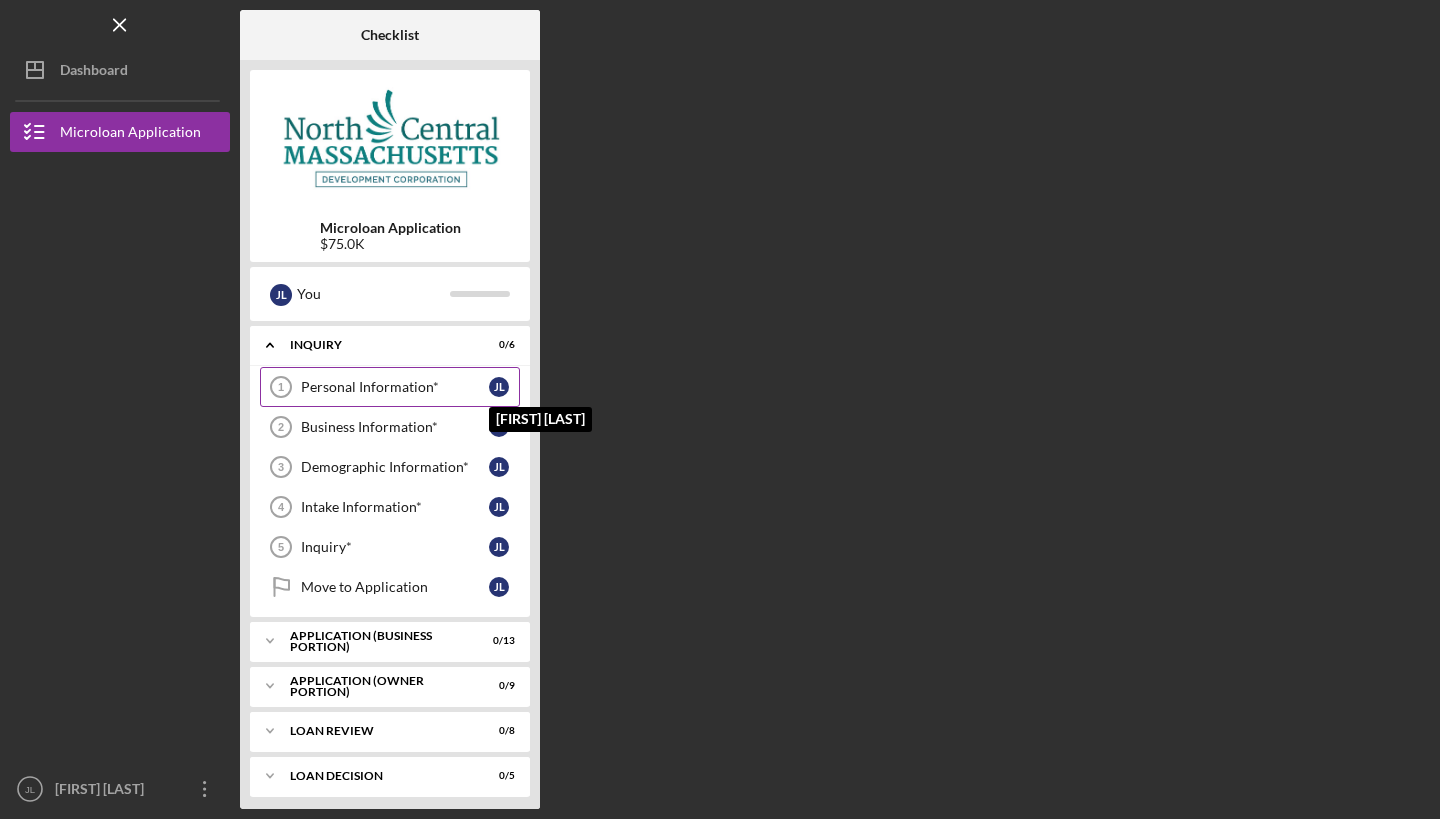 click on "[FIRST] [LAST]" at bounding box center (499, 387) 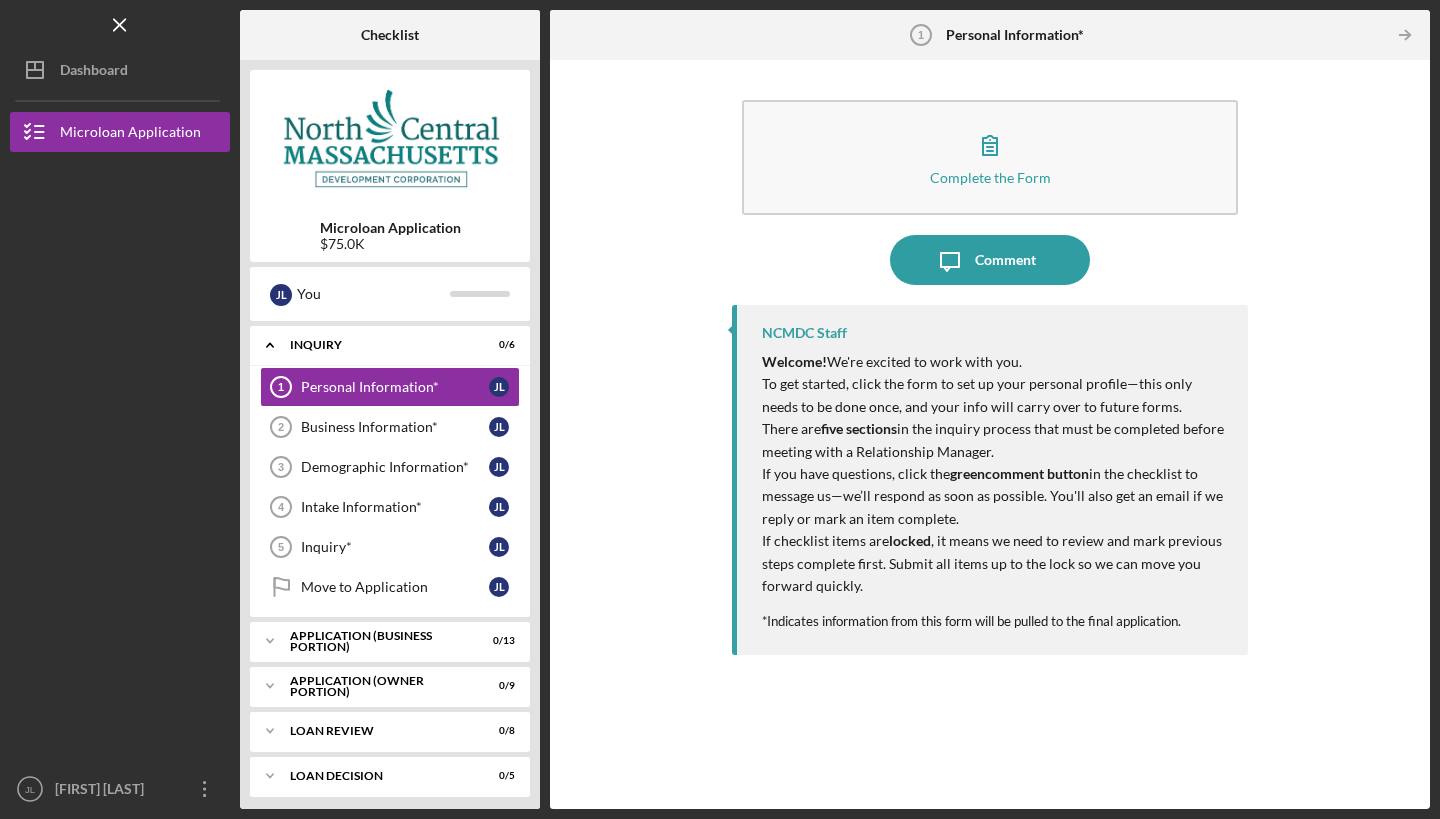 click on "Complete the Form Form Icon/Message Comment NCMDC Staff
Welcome! We're excited to work with you.
To get started, click the form to set up your personal profile—this only needs to be done once, and your info will carry over to future forms.
There are five sections in the inquiry process that must be completed before meeting with a Relationship Manager.
If you have questions, click the green comment button in the checklist to message us—we’ll respond as soon as possible. You'll also get an email if we reply or mark an item complete.
If checklist items are locked , it means we need to review and mark previous steps complete first. Submit all items up to the lock so we can move you forward quickly.
*Indicates information from this form will be pulled to the final application." at bounding box center (990, 434) 